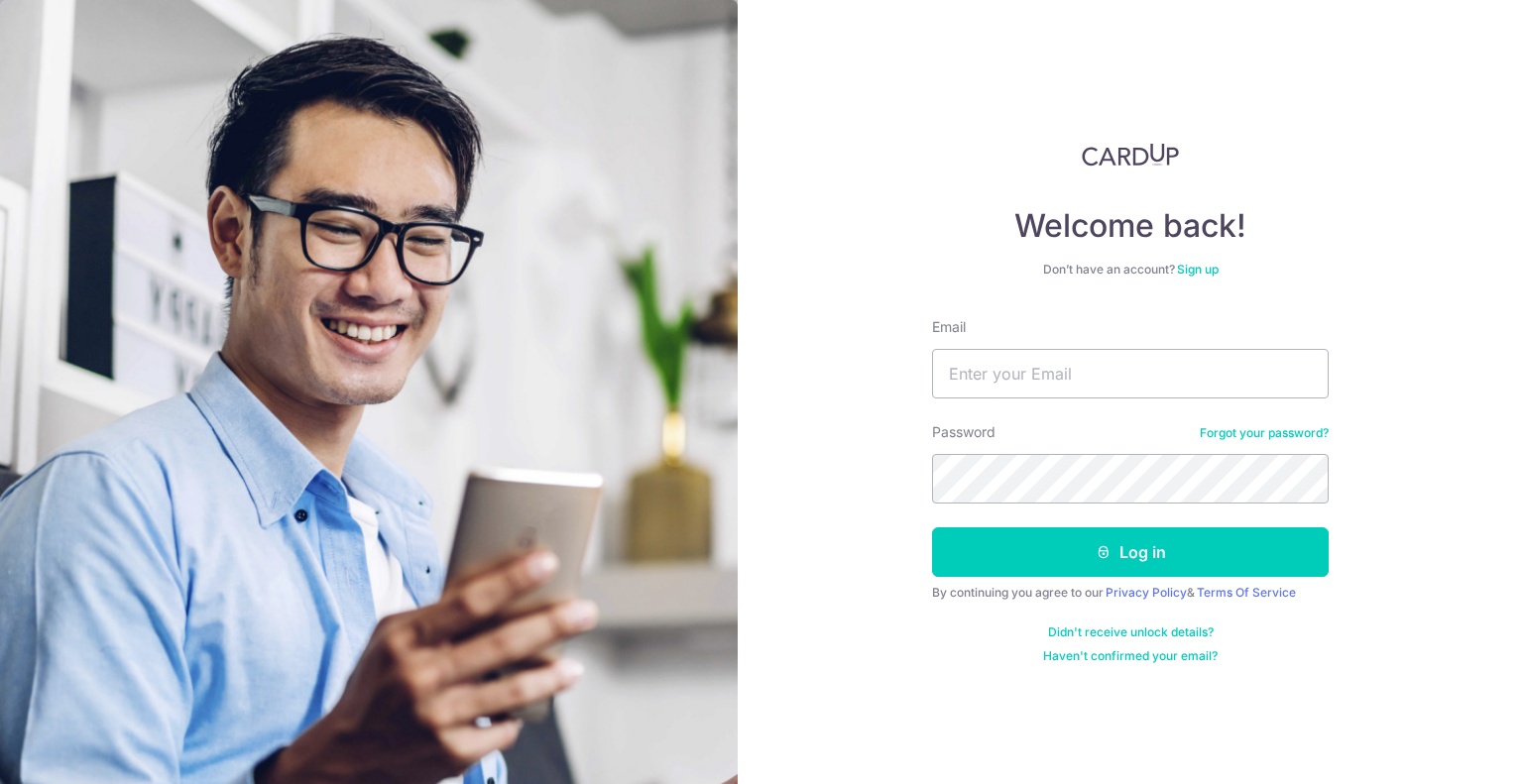 scroll, scrollTop: 0, scrollLeft: 0, axis: both 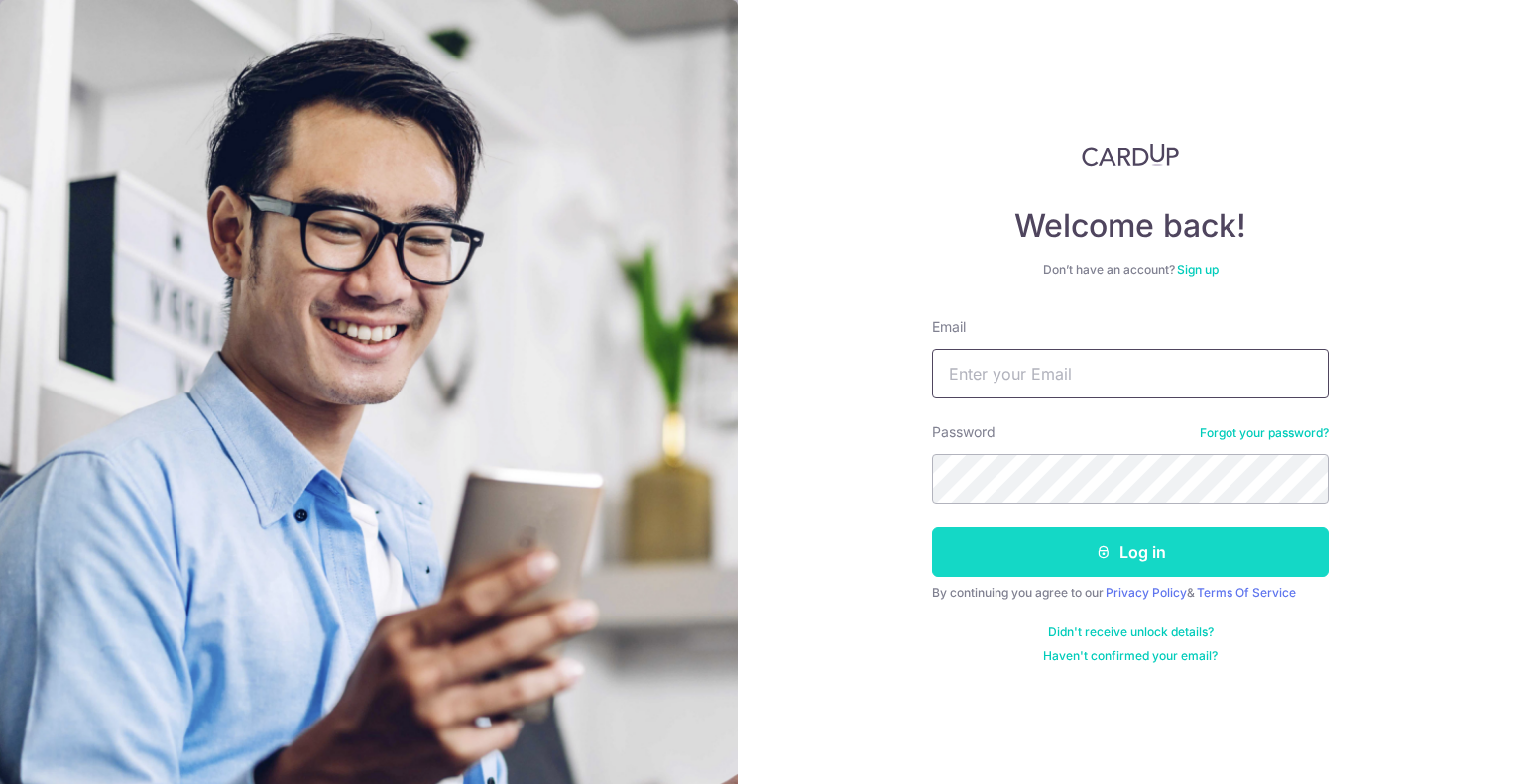type on "david@donhoassociates.com" 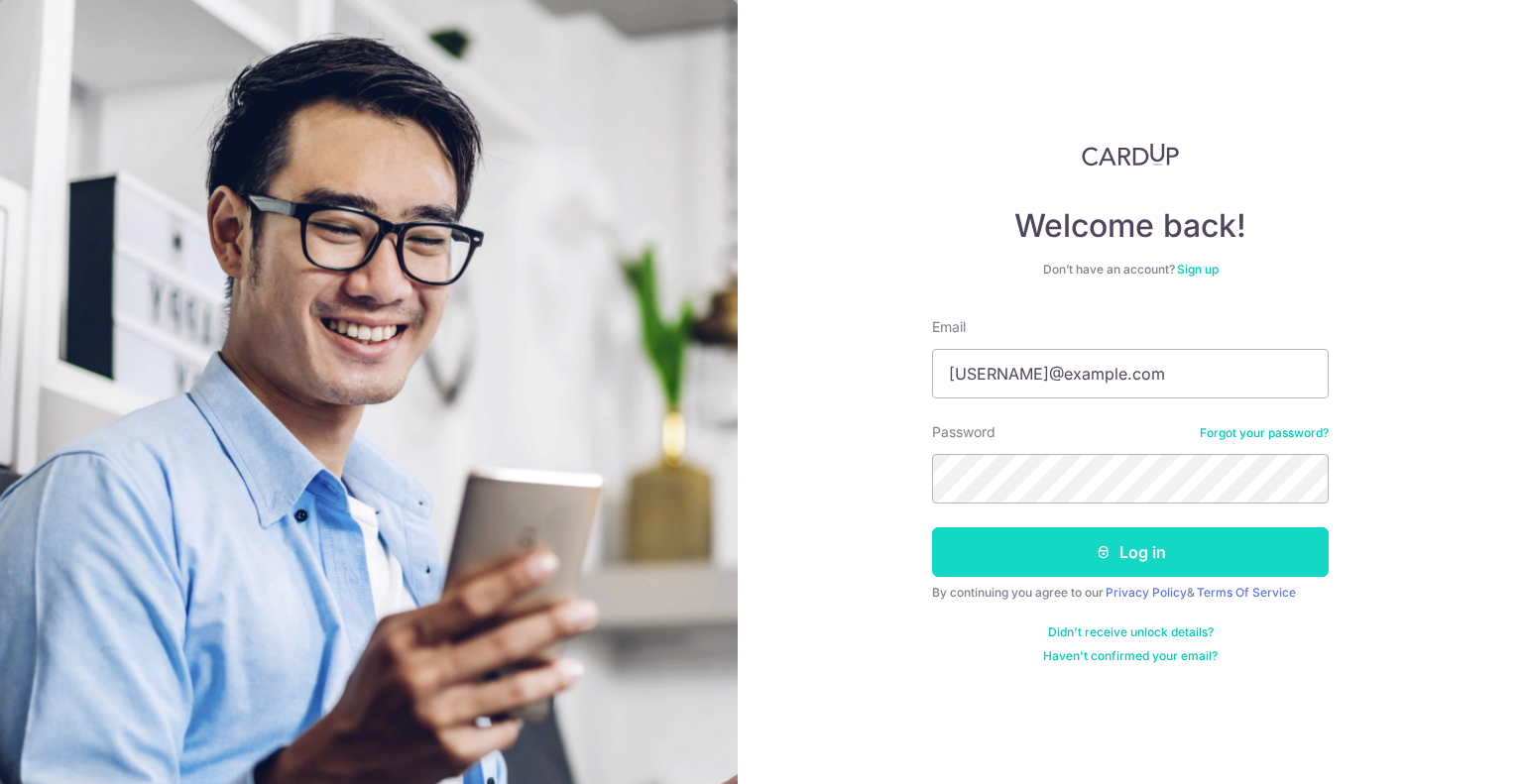 click on "Log in" at bounding box center (1130, 552) 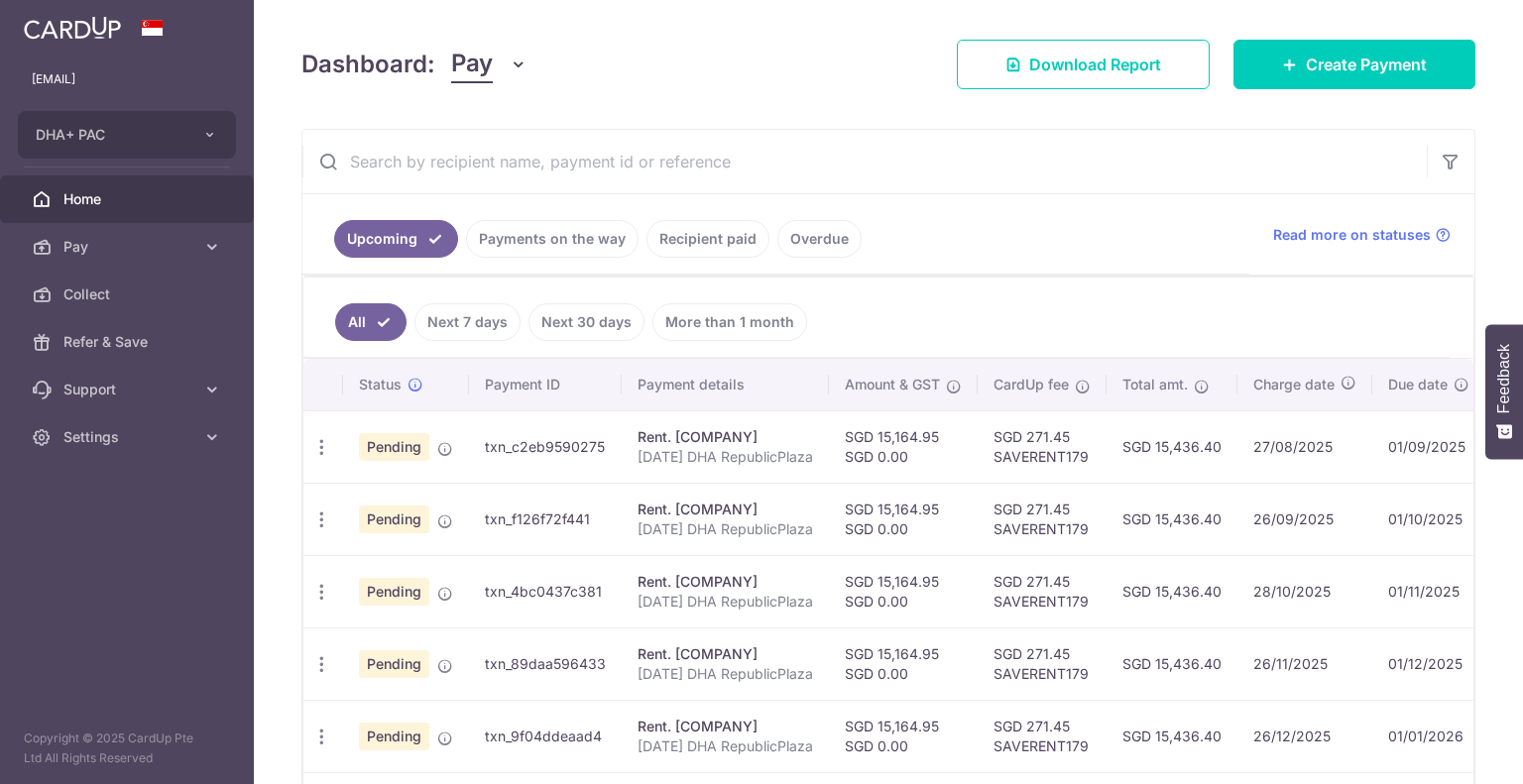 scroll, scrollTop: 0, scrollLeft: 0, axis: both 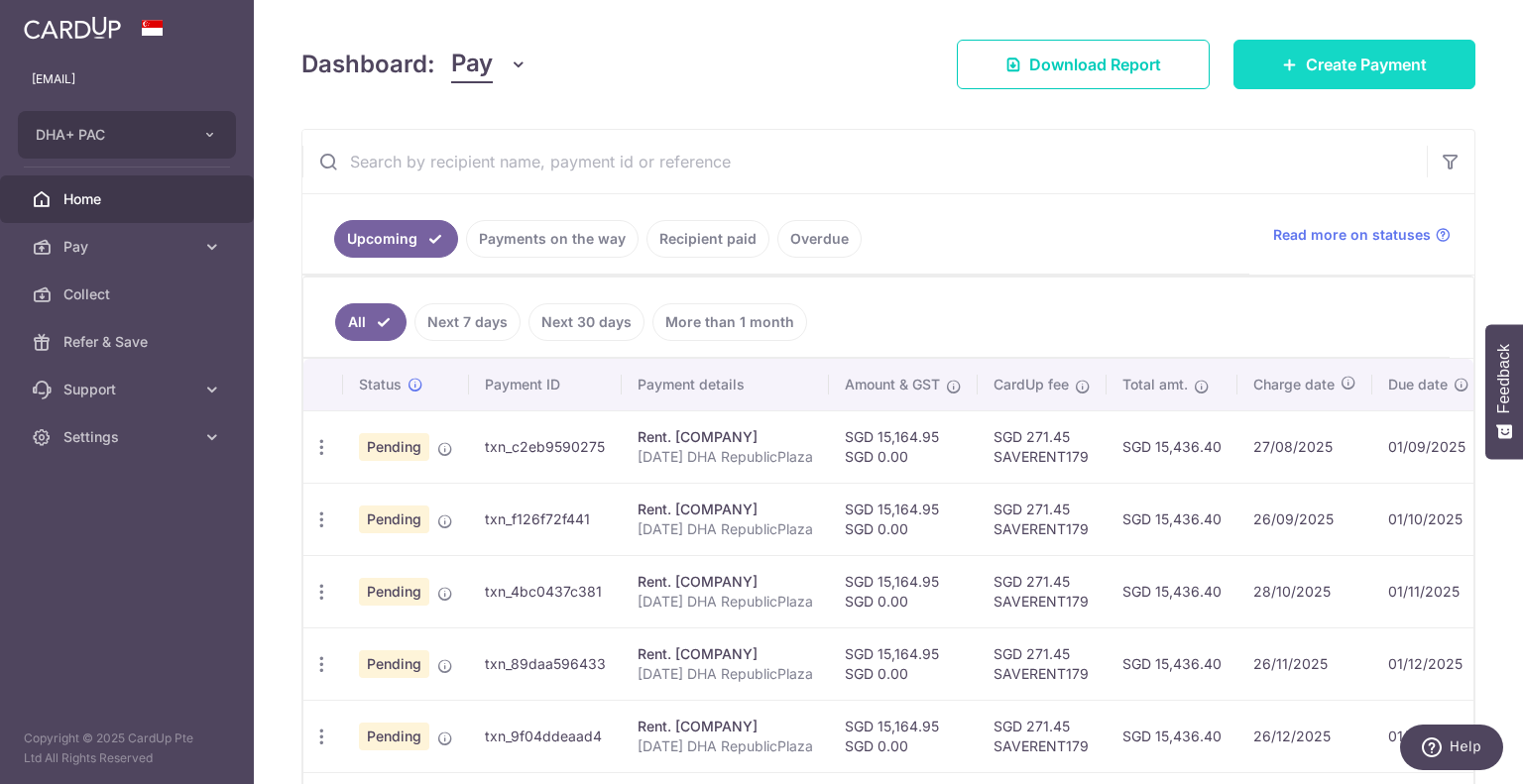 click on "Create Payment" at bounding box center [1366, 64] 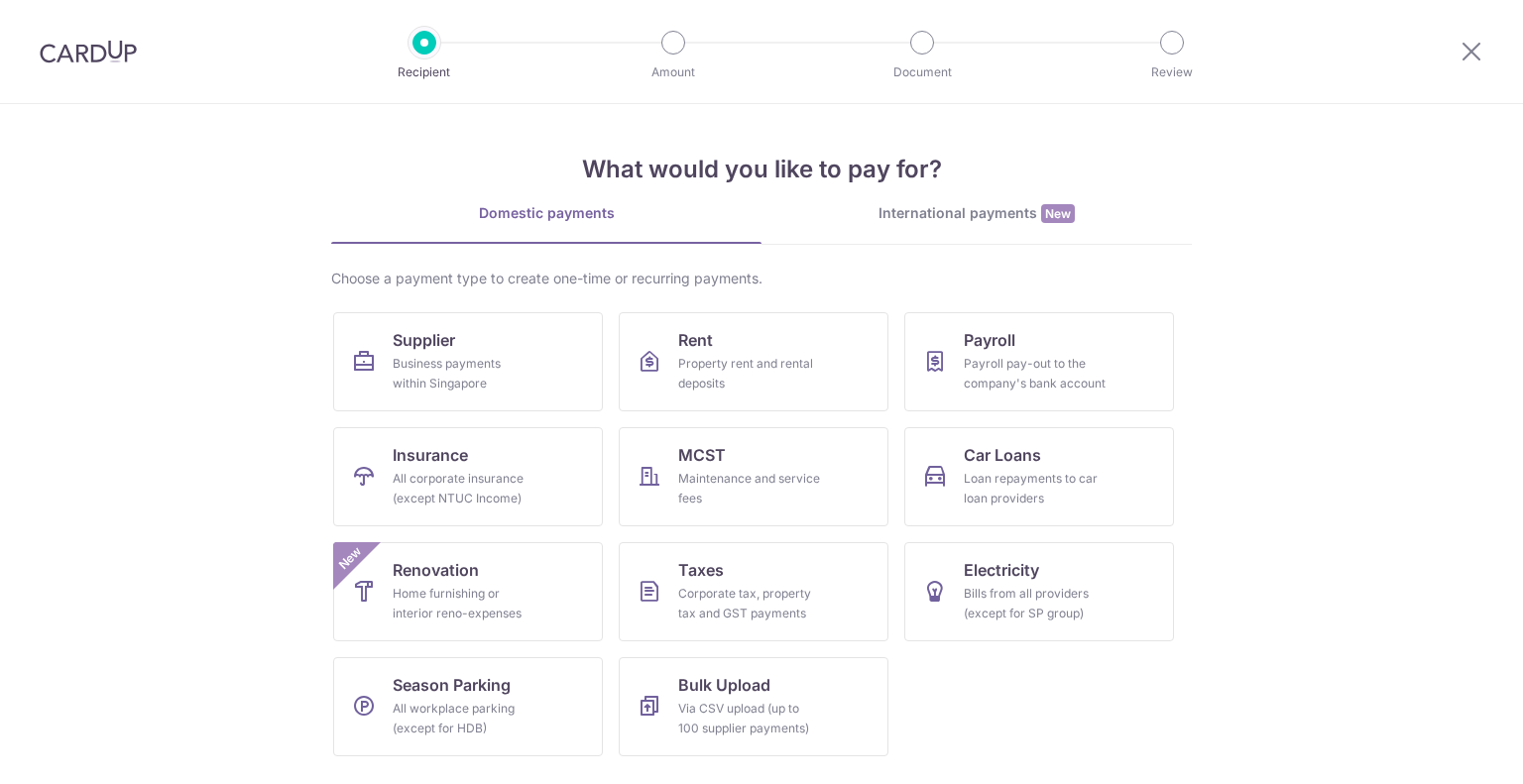 scroll, scrollTop: 0, scrollLeft: 0, axis: both 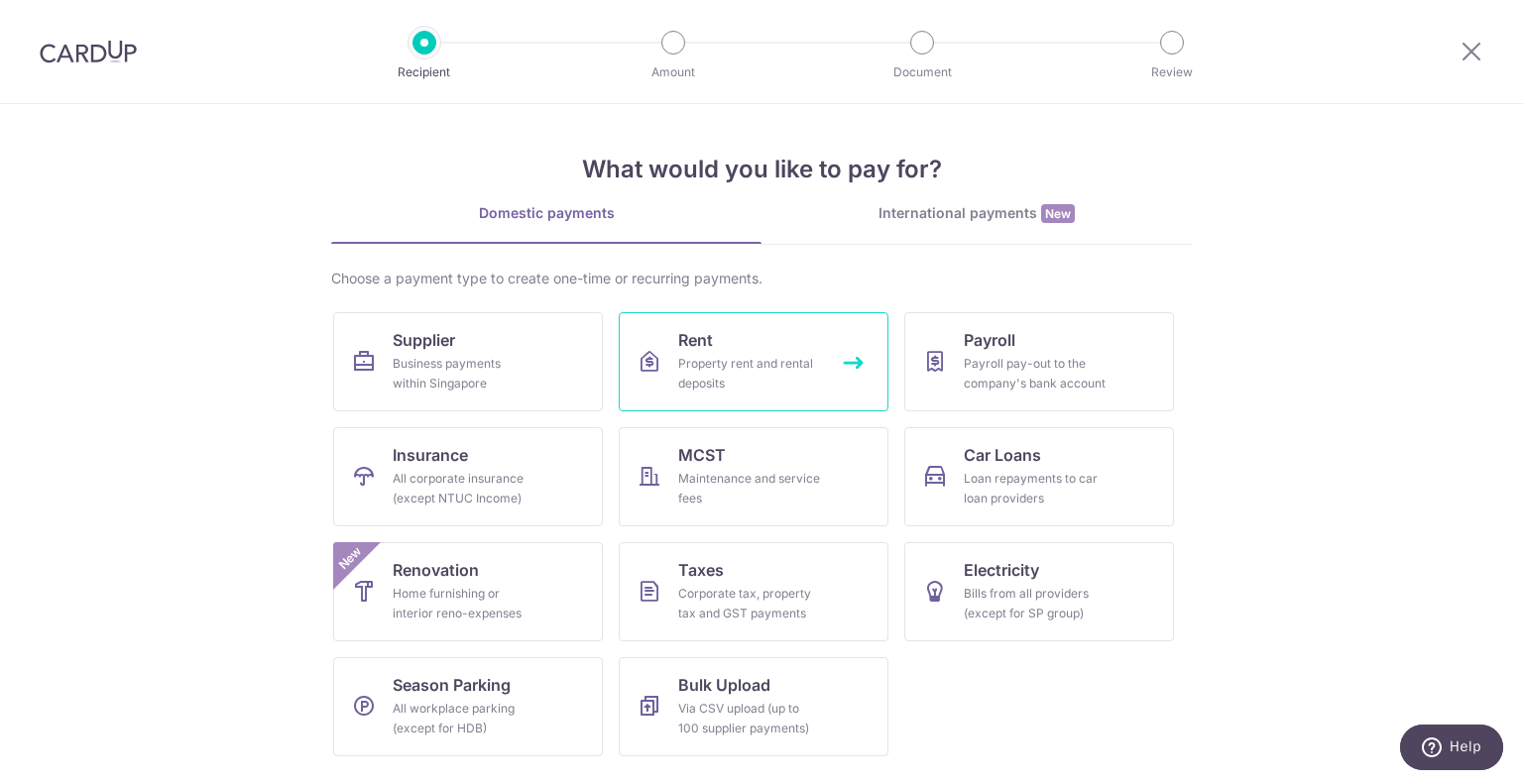 click at bounding box center [649, 362] 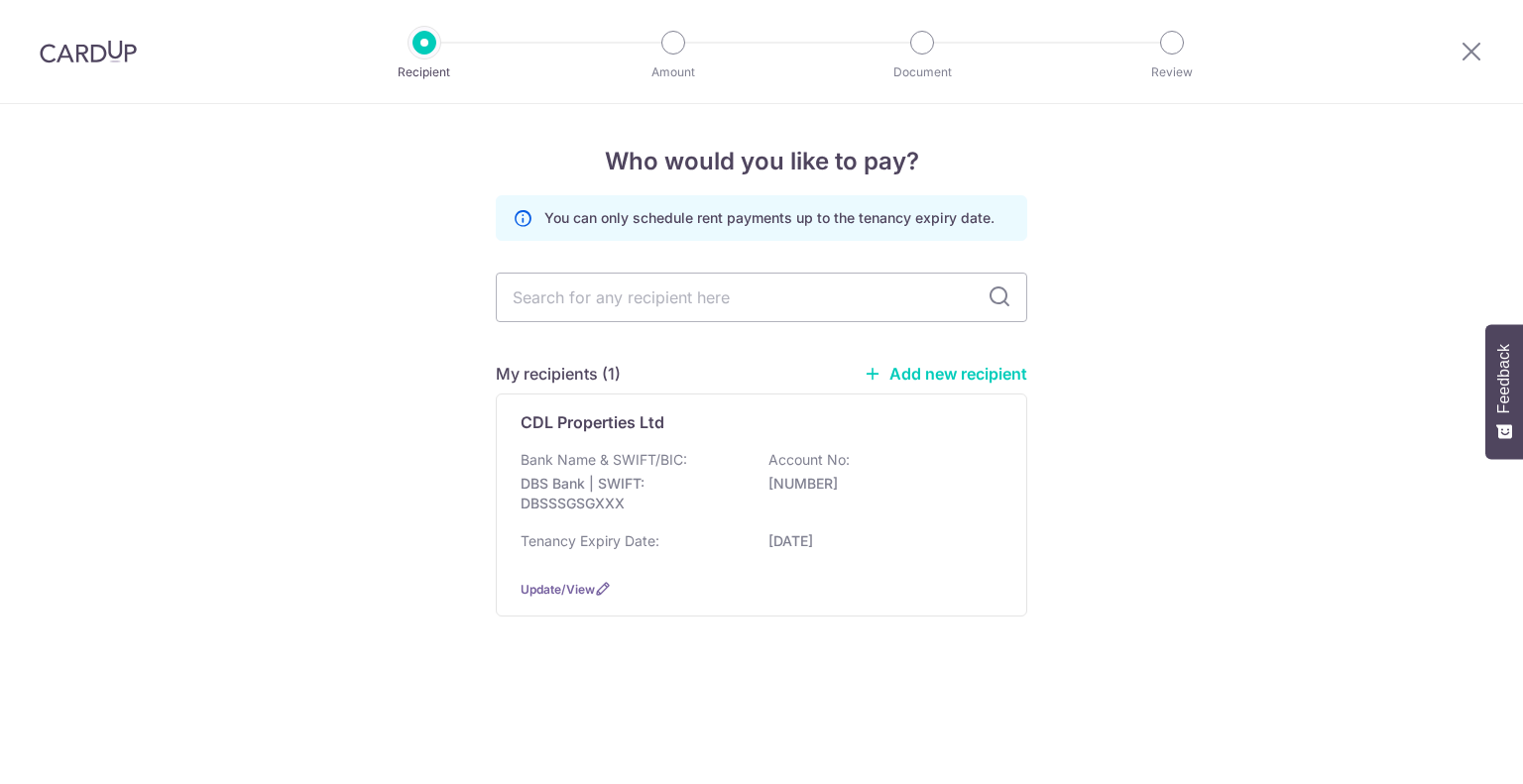 scroll, scrollTop: 0, scrollLeft: 0, axis: both 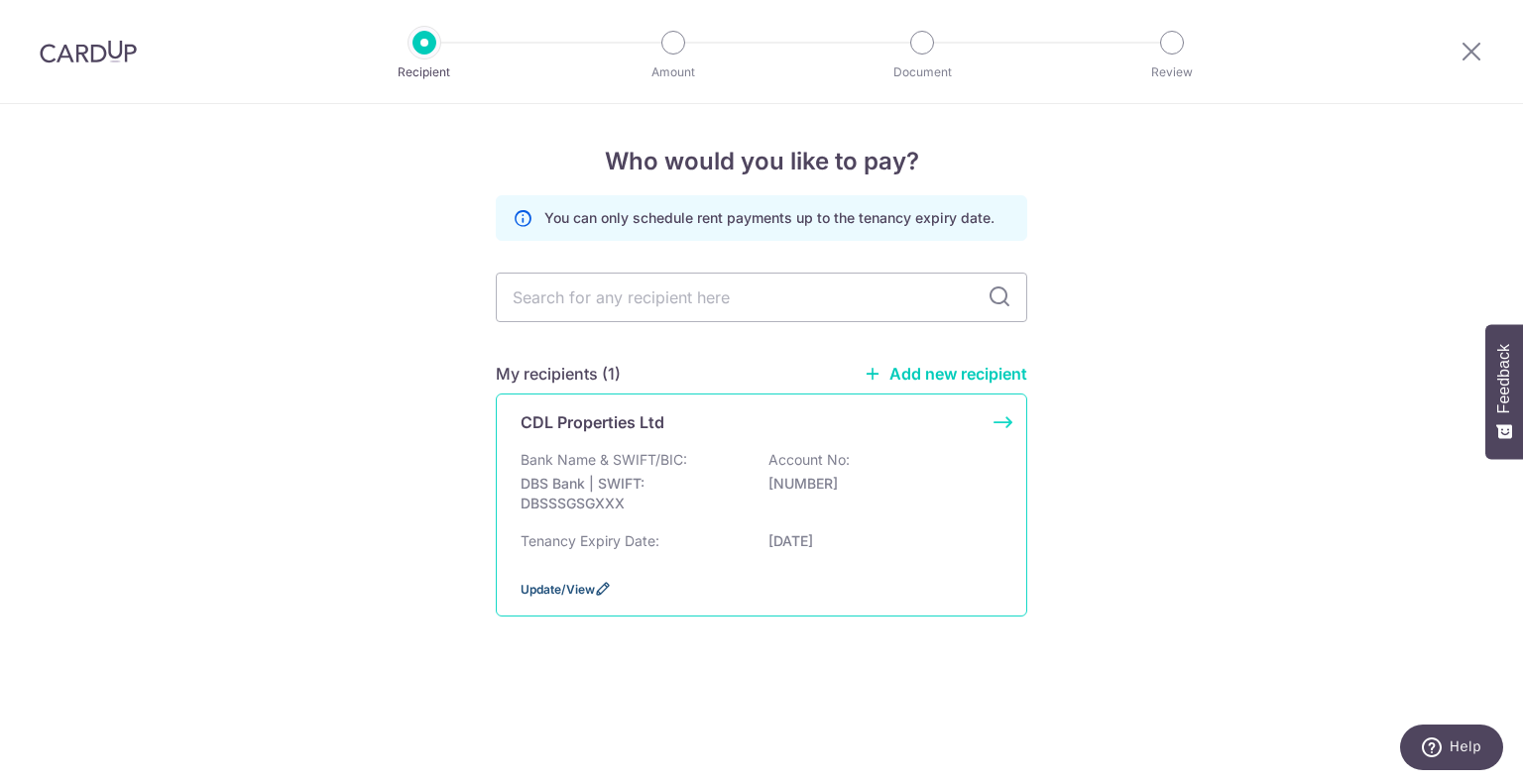 click on "Update/View" at bounding box center [557, 589] 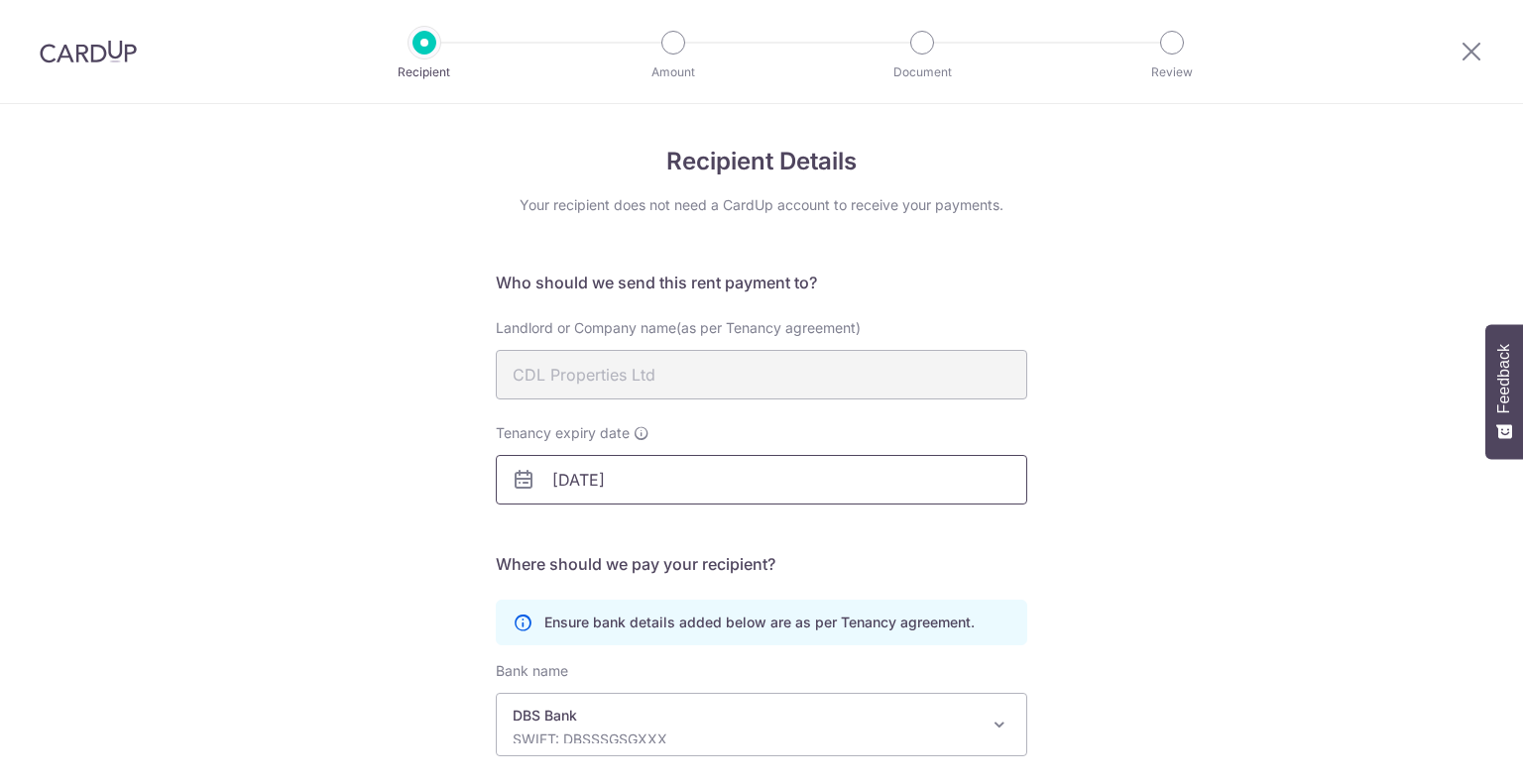 scroll, scrollTop: 0, scrollLeft: 0, axis: both 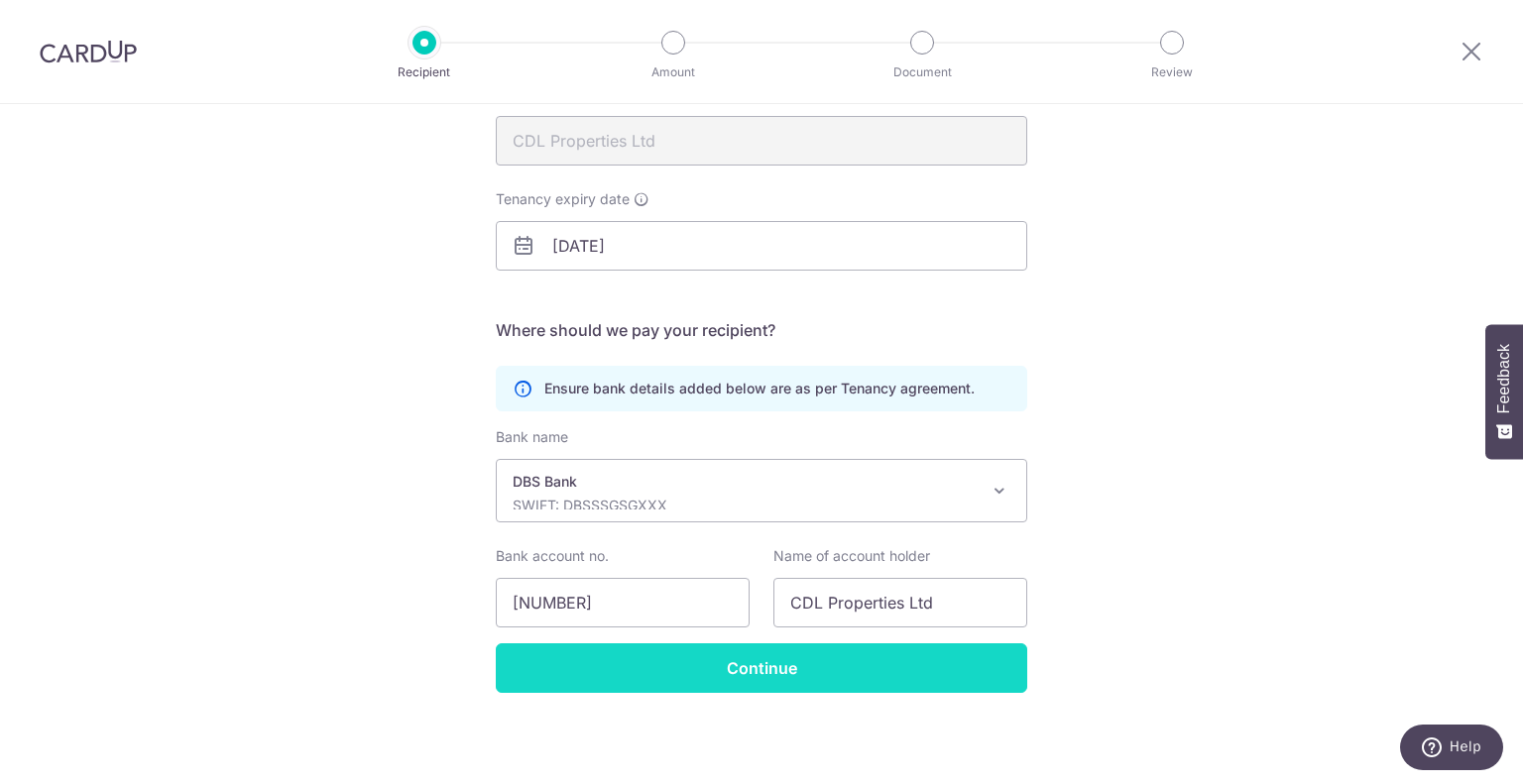click on "Continue" at bounding box center [762, 668] 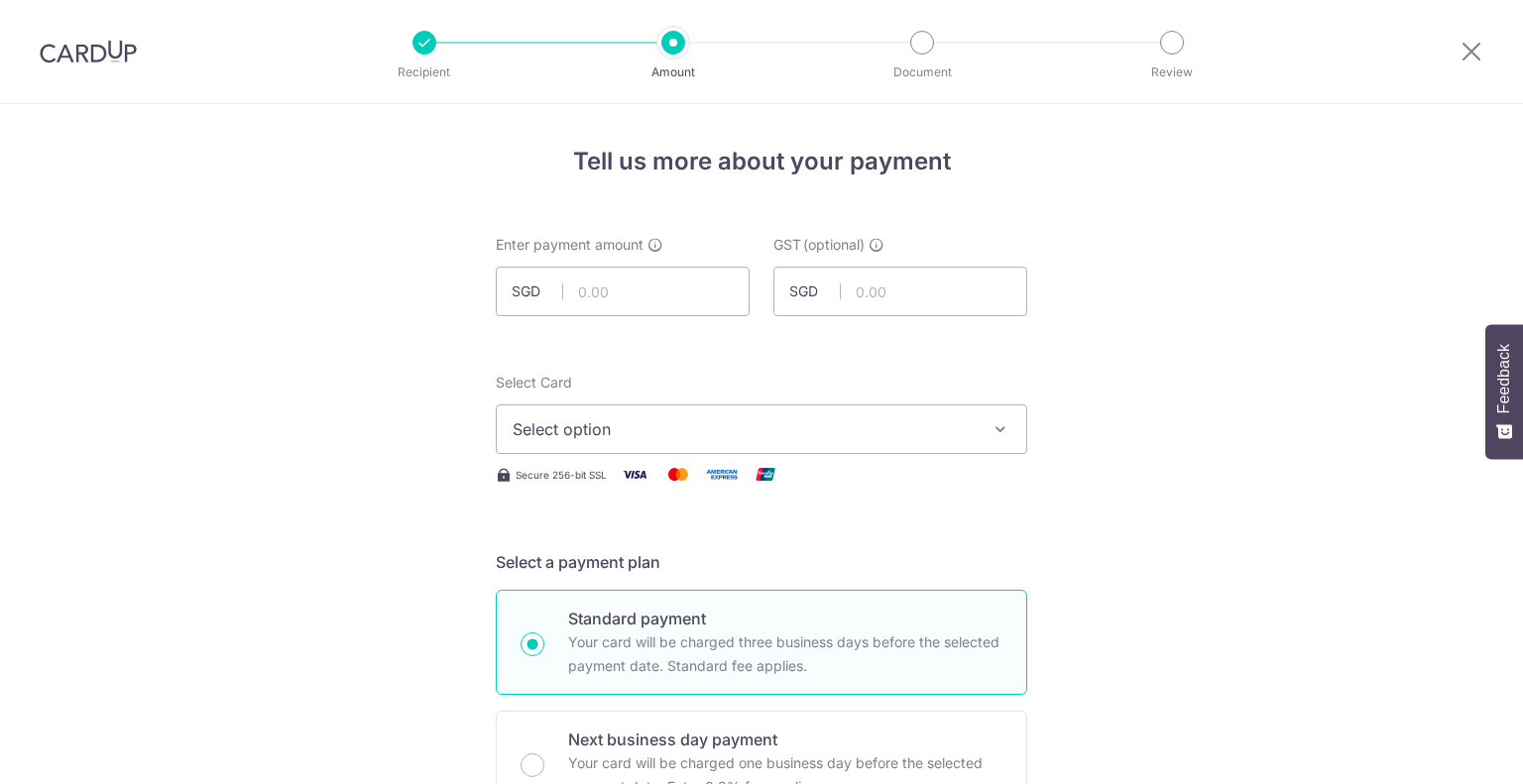 scroll, scrollTop: 0, scrollLeft: 0, axis: both 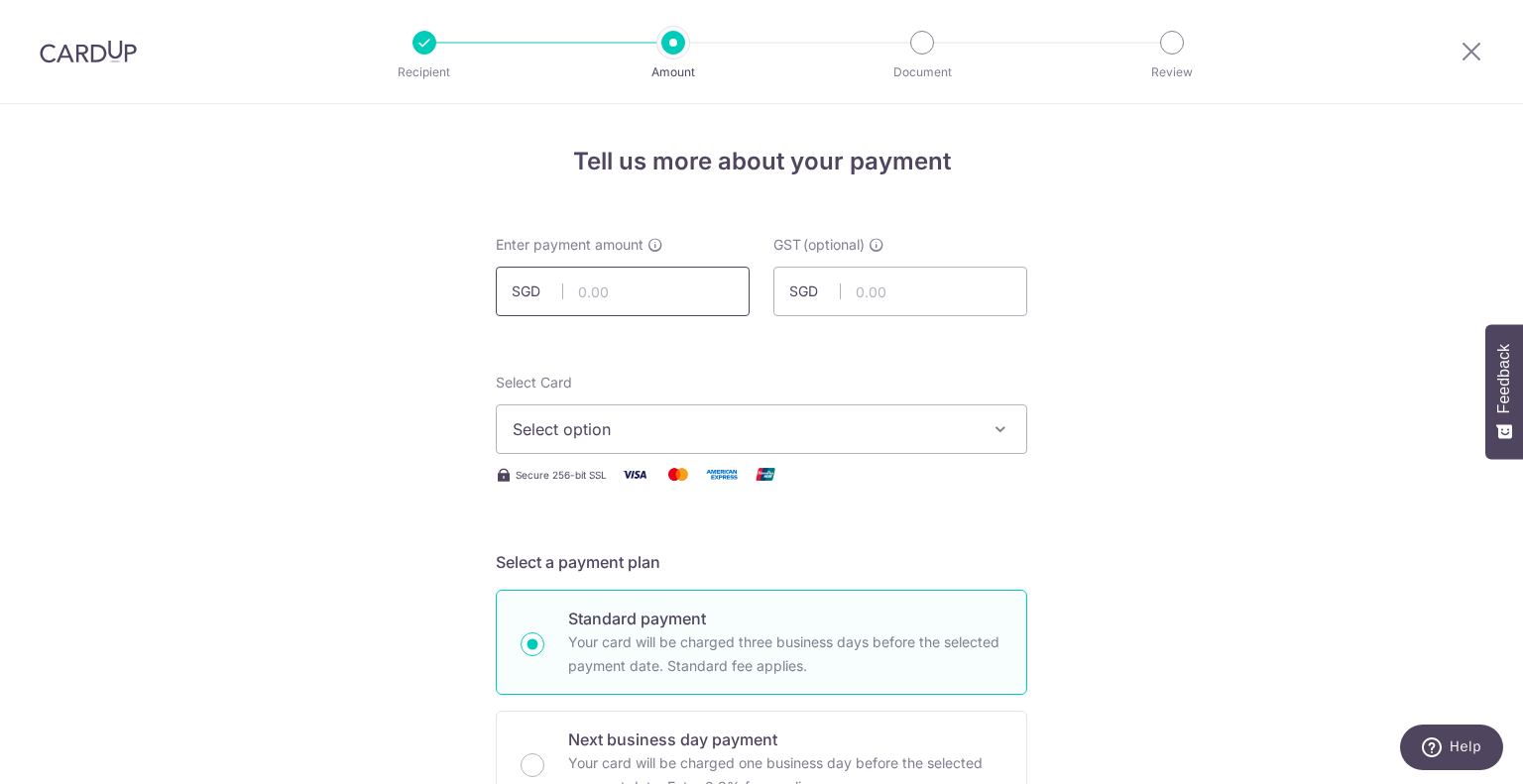click at bounding box center (623, 291) 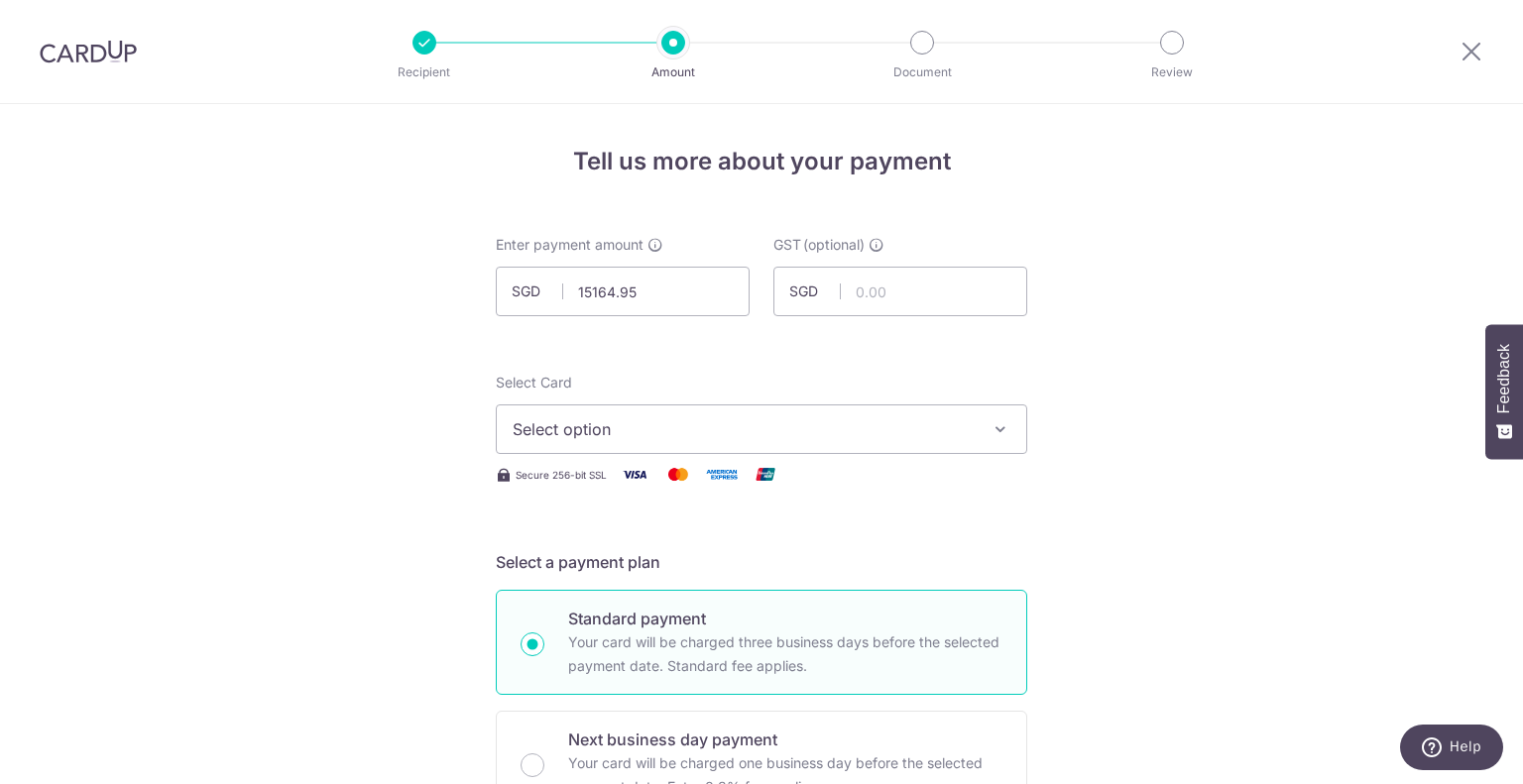 type on "15,164.95" 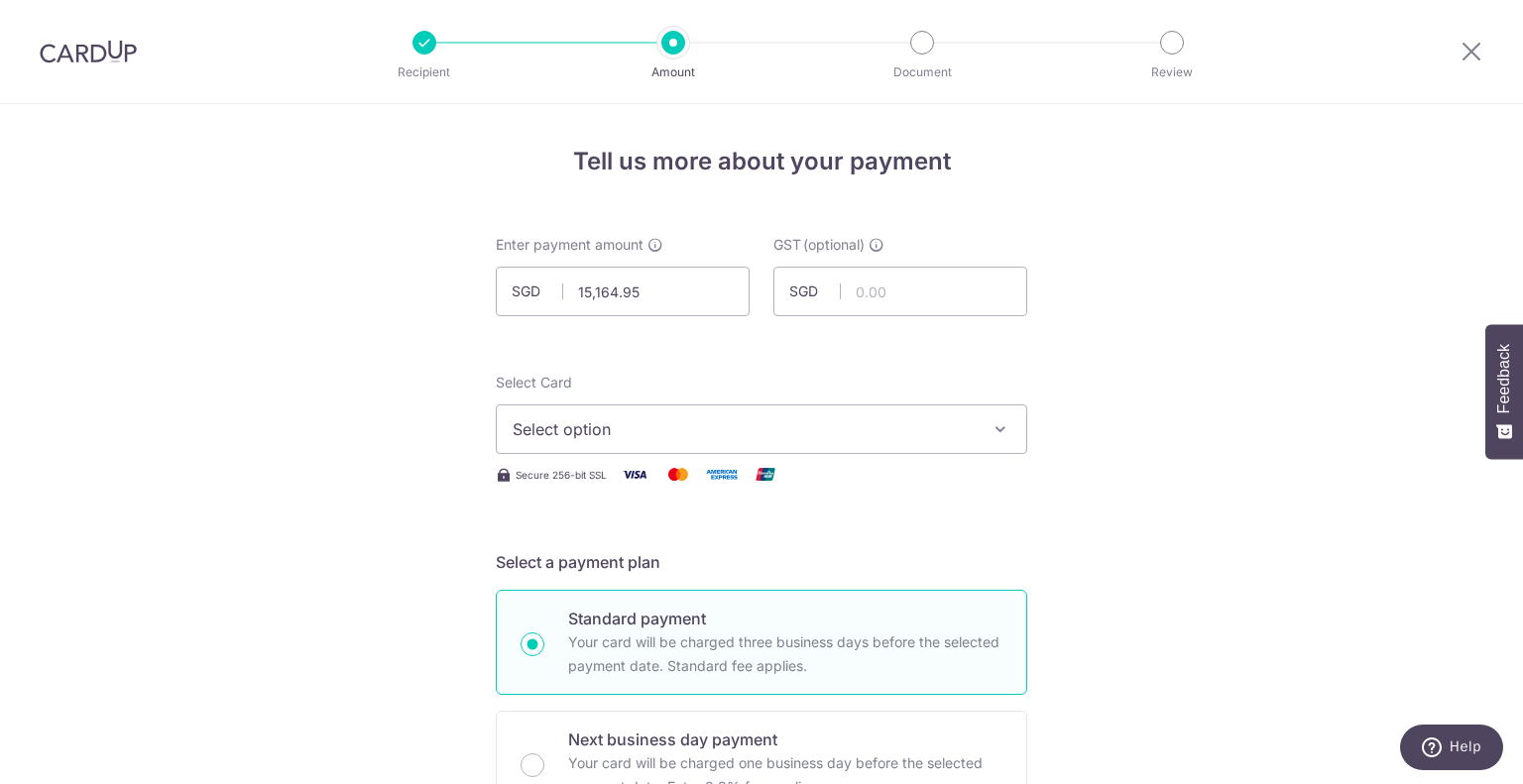click on "Select option" at bounding box center (744, 429) 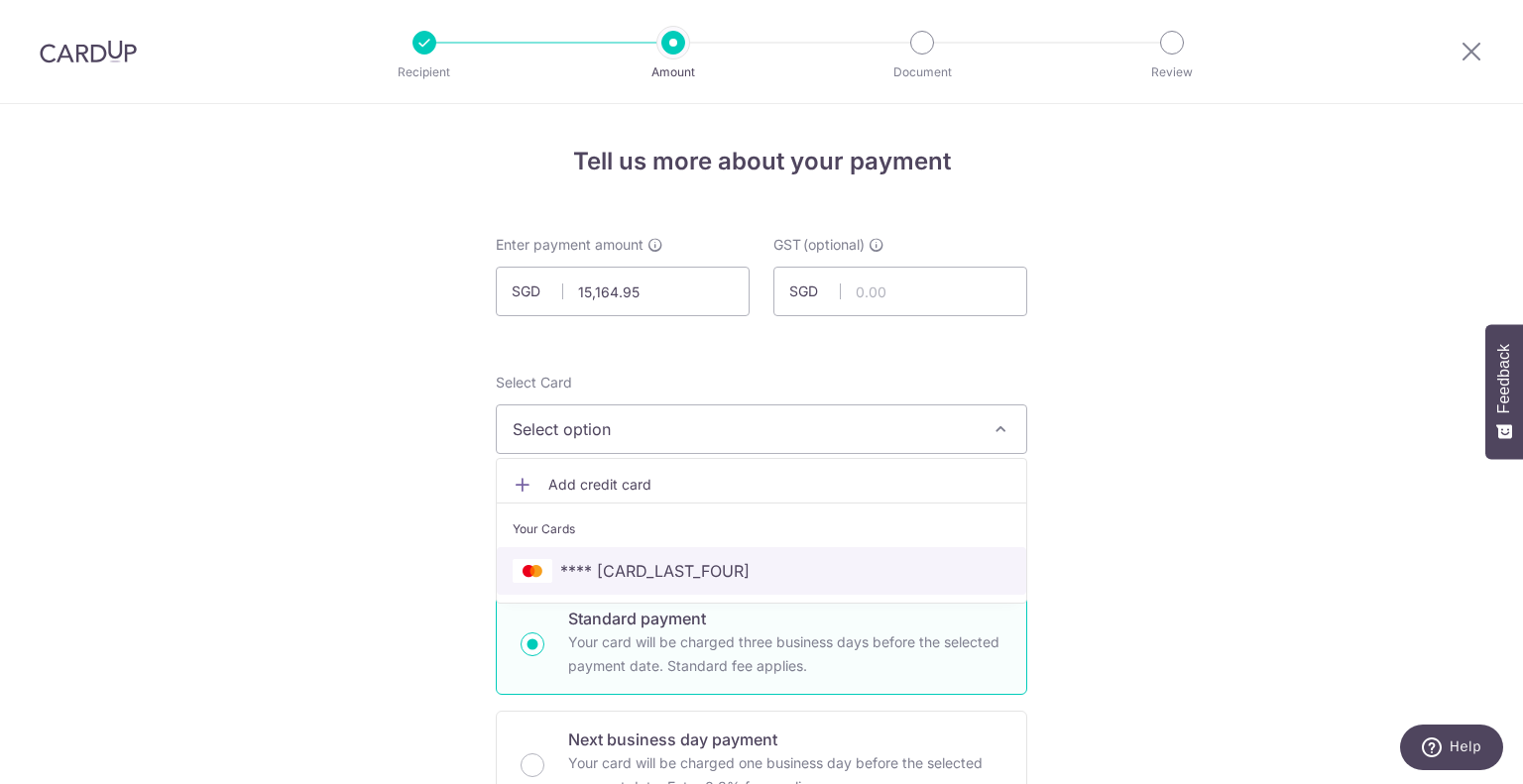 click on "**** 1755" at bounding box center (654, 571) 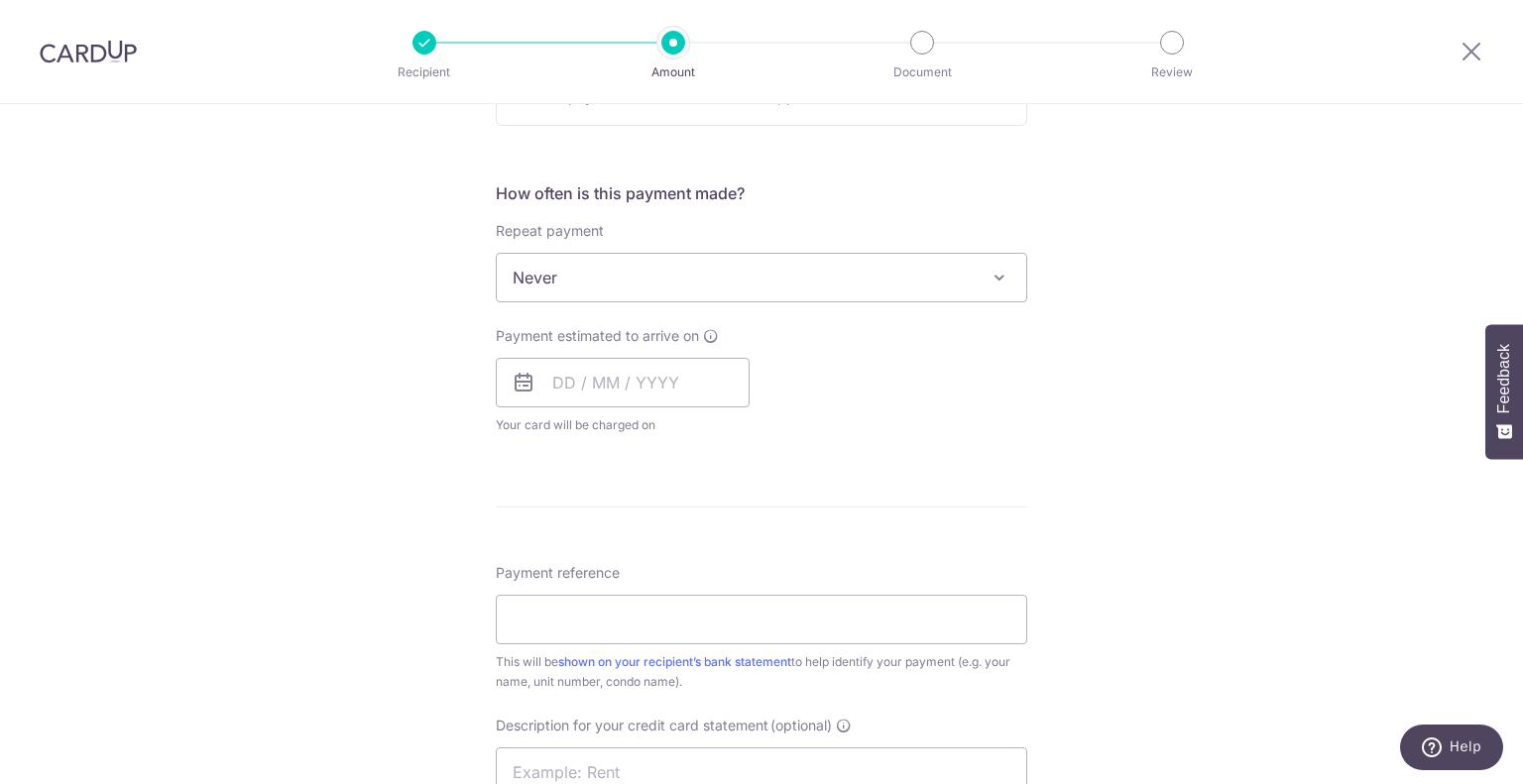 click on "Never" at bounding box center [762, 278] 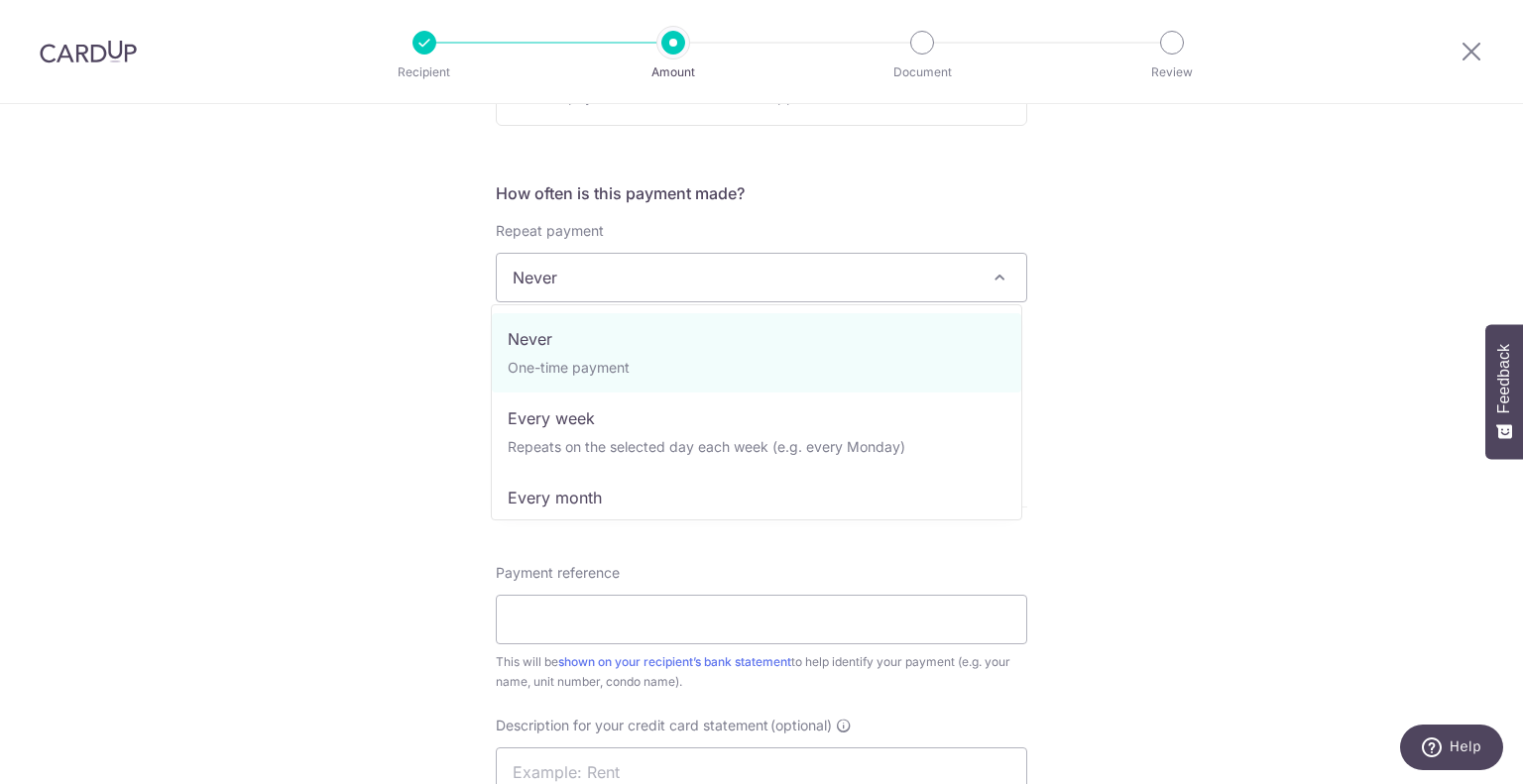 scroll, scrollTop: 690, scrollLeft: 0, axis: vertical 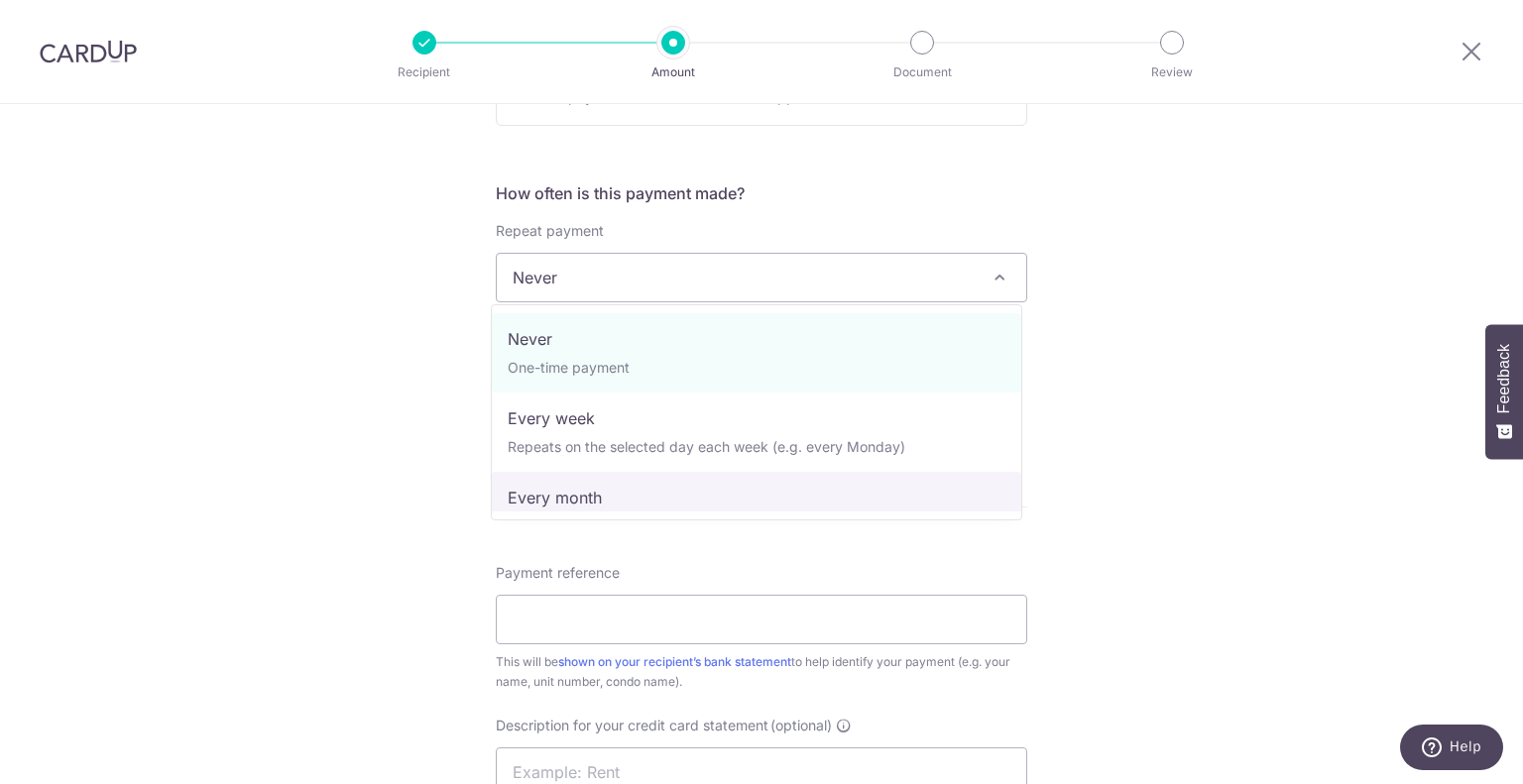 select on "3" 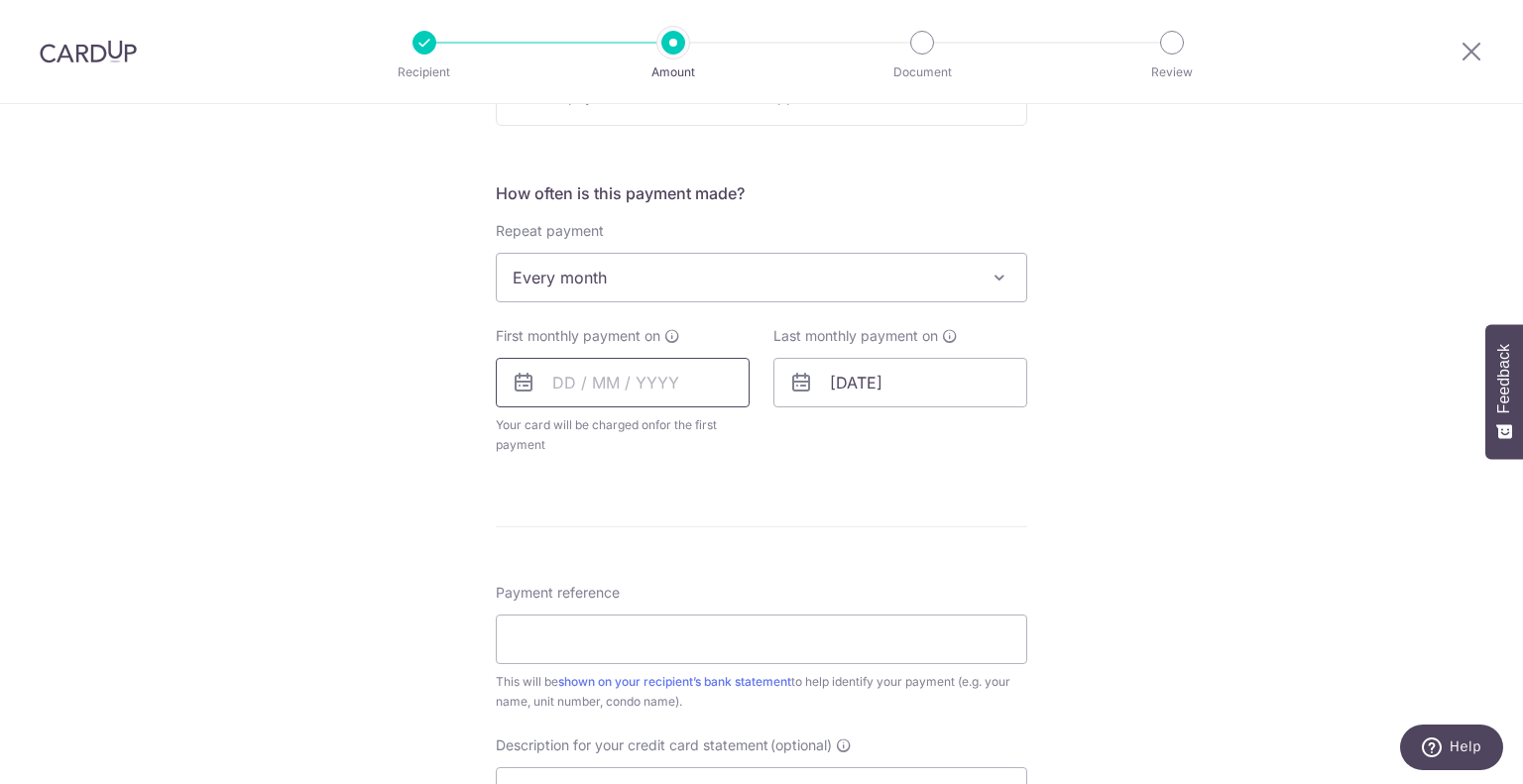 click at bounding box center [623, 383] 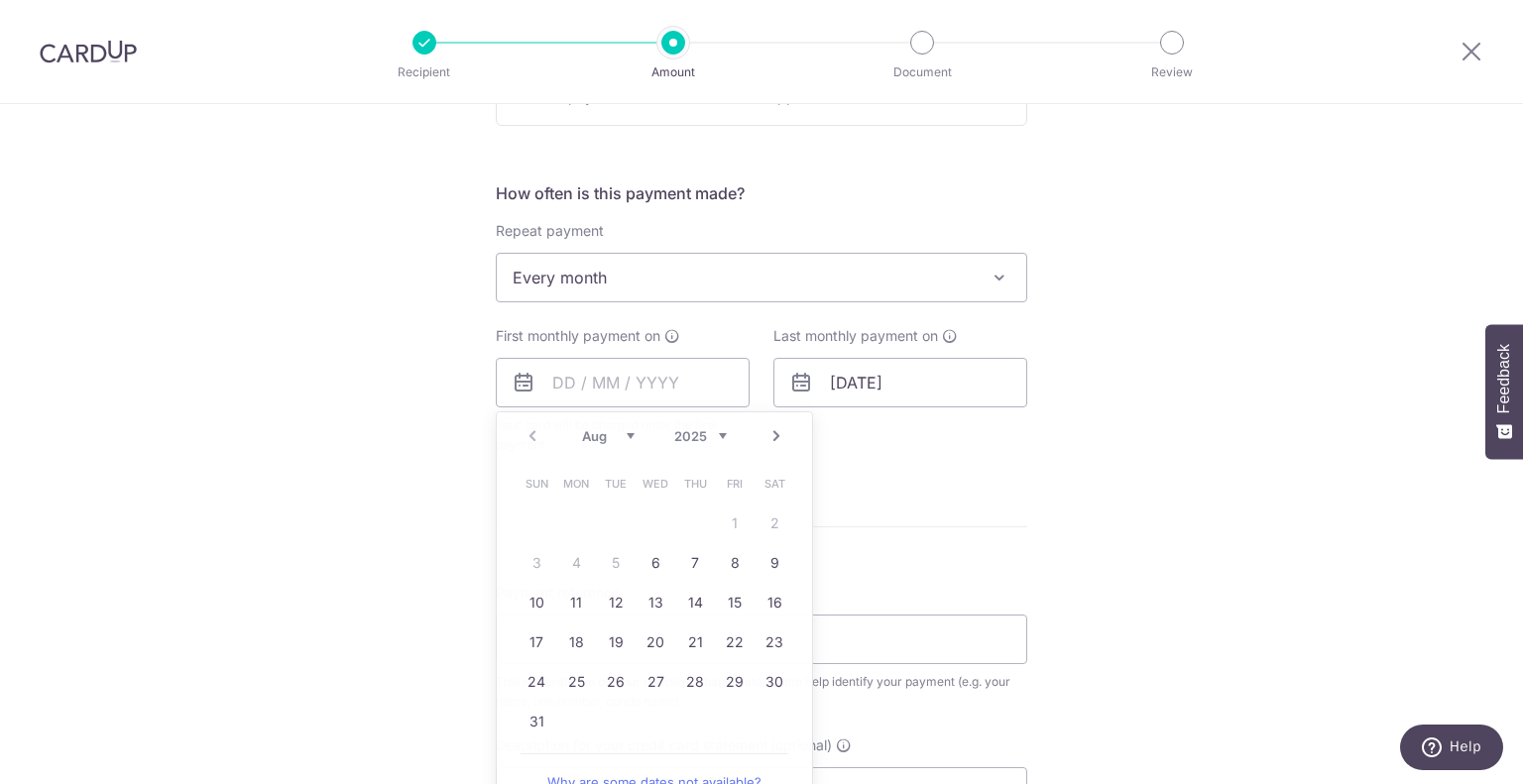 click on "Tell us more about your payment
Enter payment amount
SGD
15,164.95
15164.95
GST
(optional)
SGD
Select Card
**** 1755
Add credit card
Your Cards
**** 1755
Secure 256-bit SSL
Text" at bounding box center (762, 387) 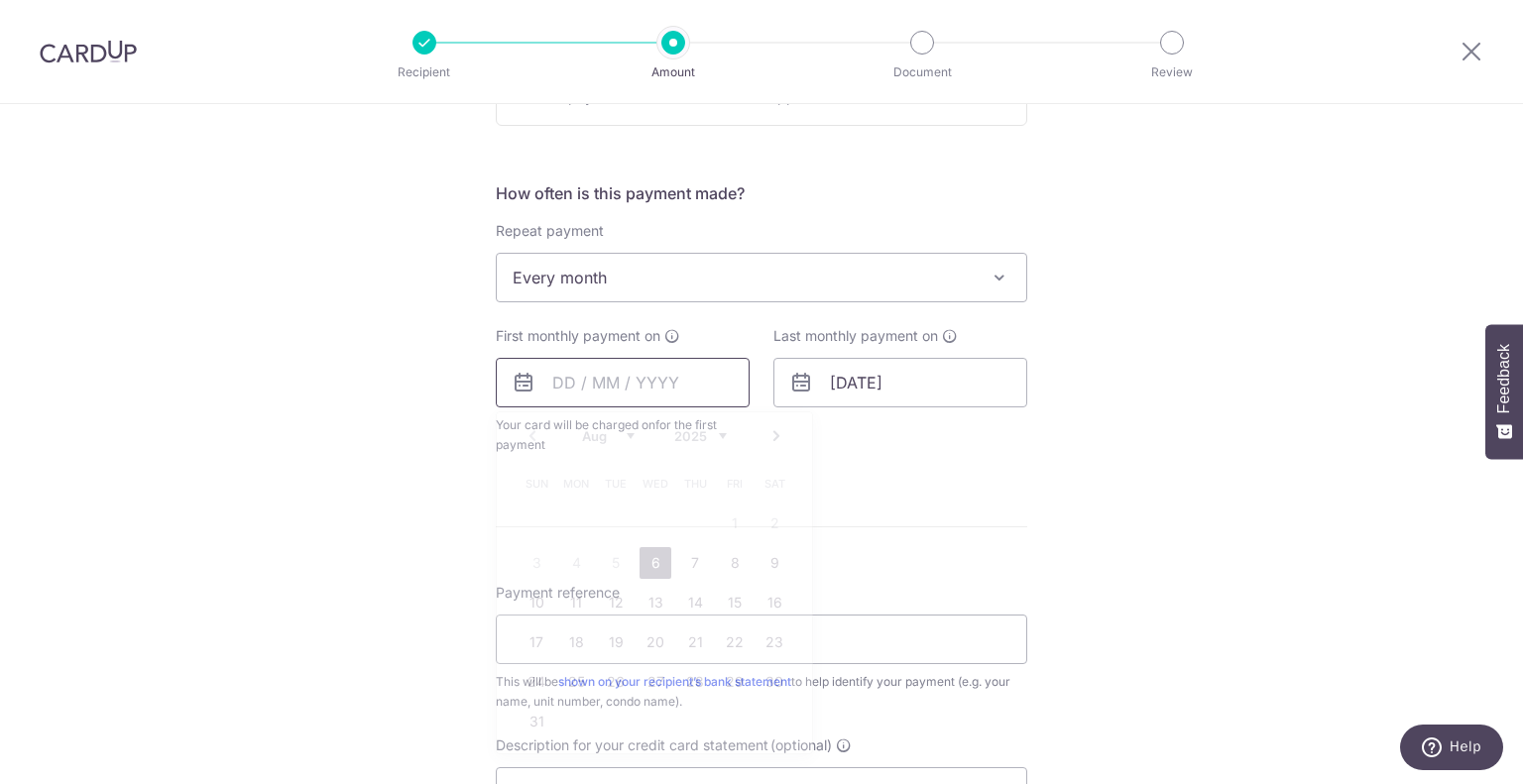 click at bounding box center [623, 383] 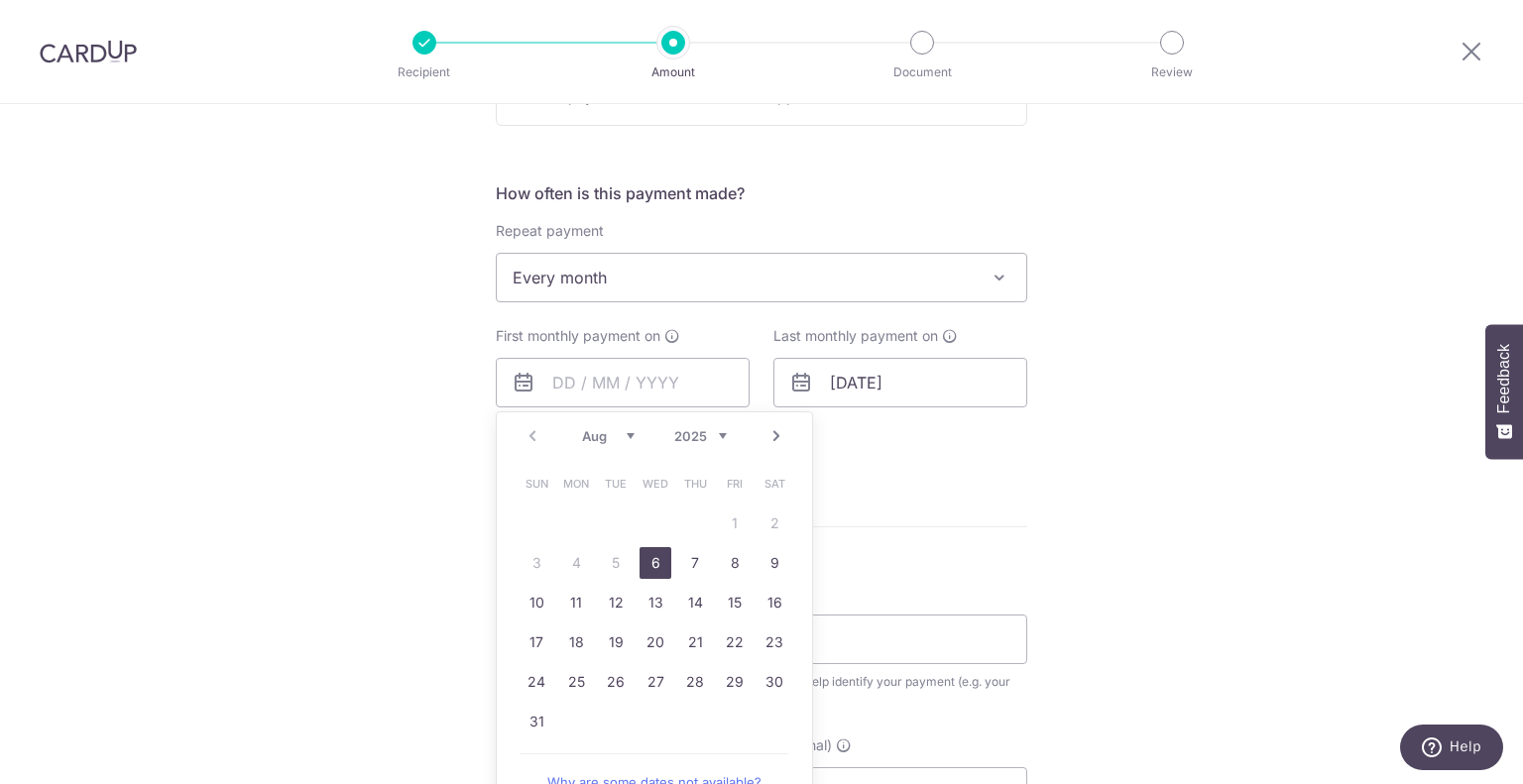 click on "6" at bounding box center (655, 563) 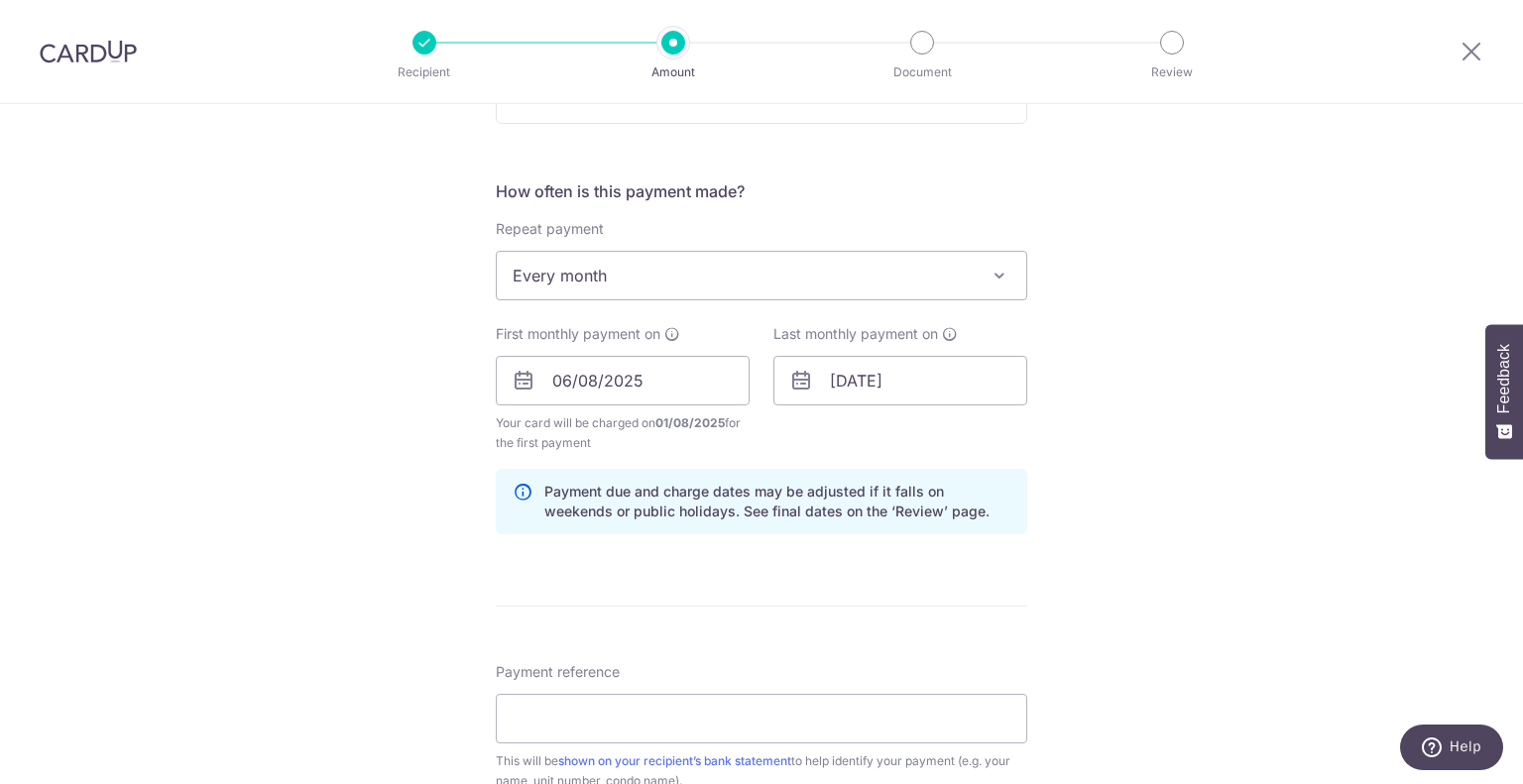 scroll, scrollTop: 691, scrollLeft: 0, axis: vertical 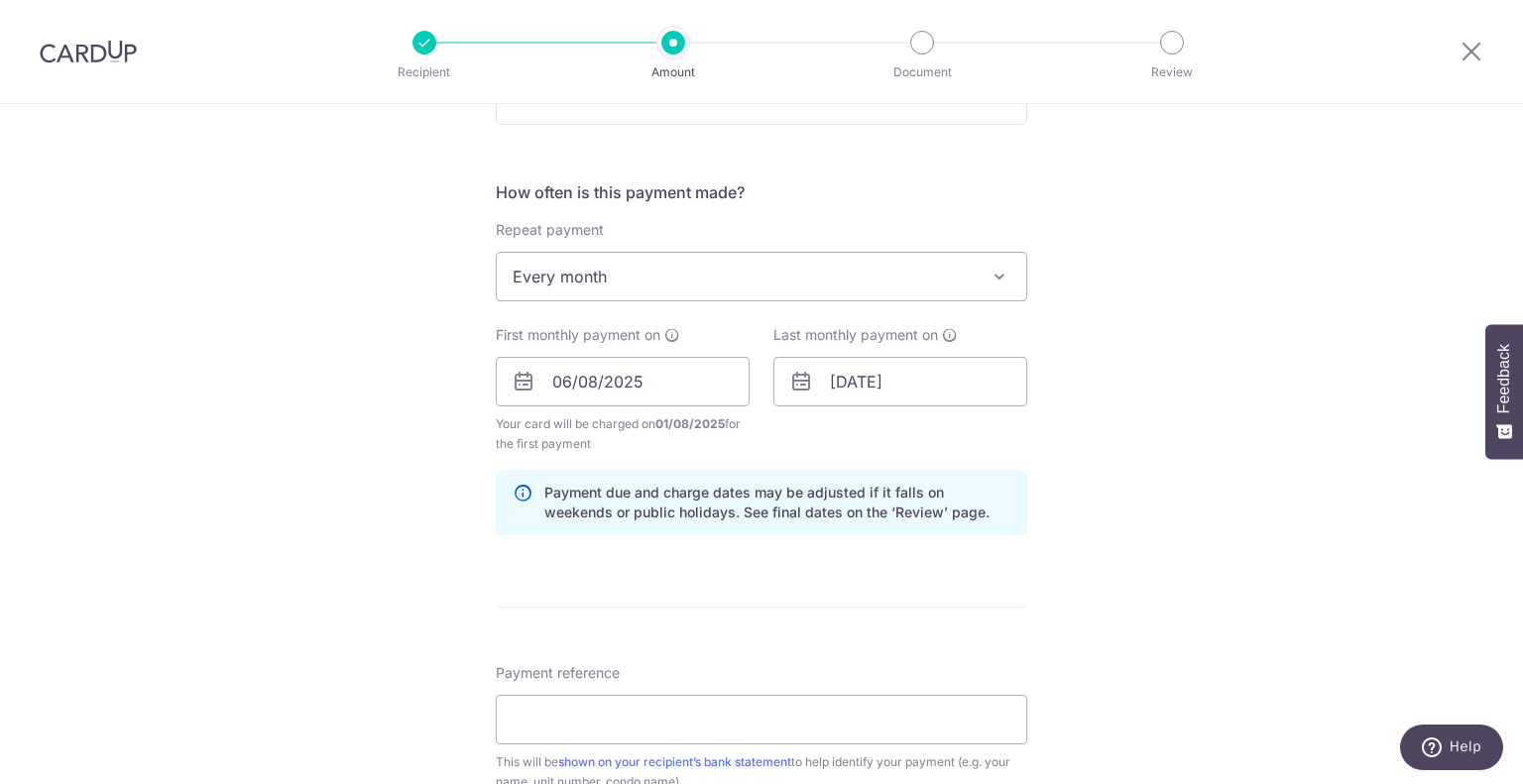 click on "Every month" at bounding box center (762, 277) 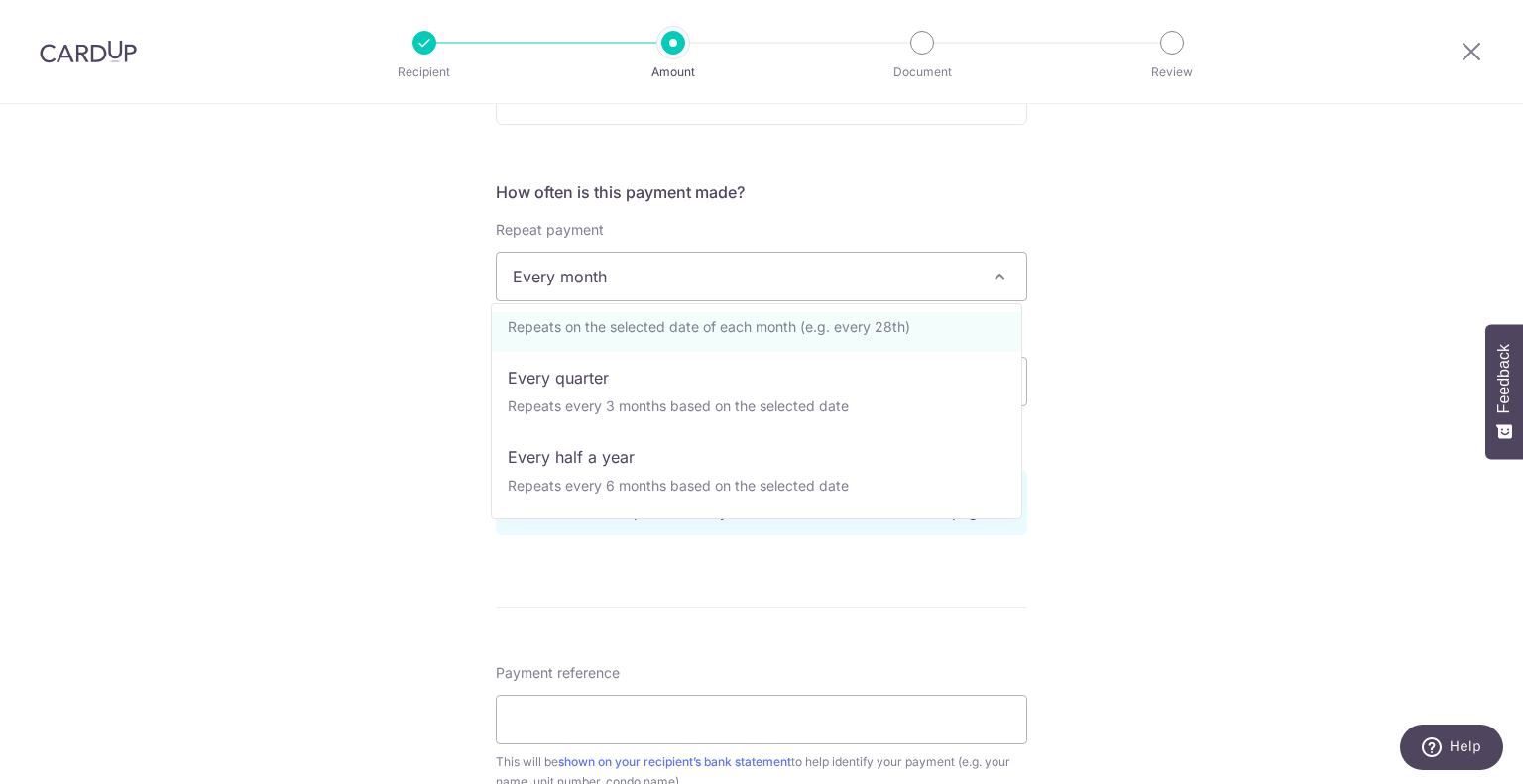 scroll, scrollTop: 0, scrollLeft: 0, axis: both 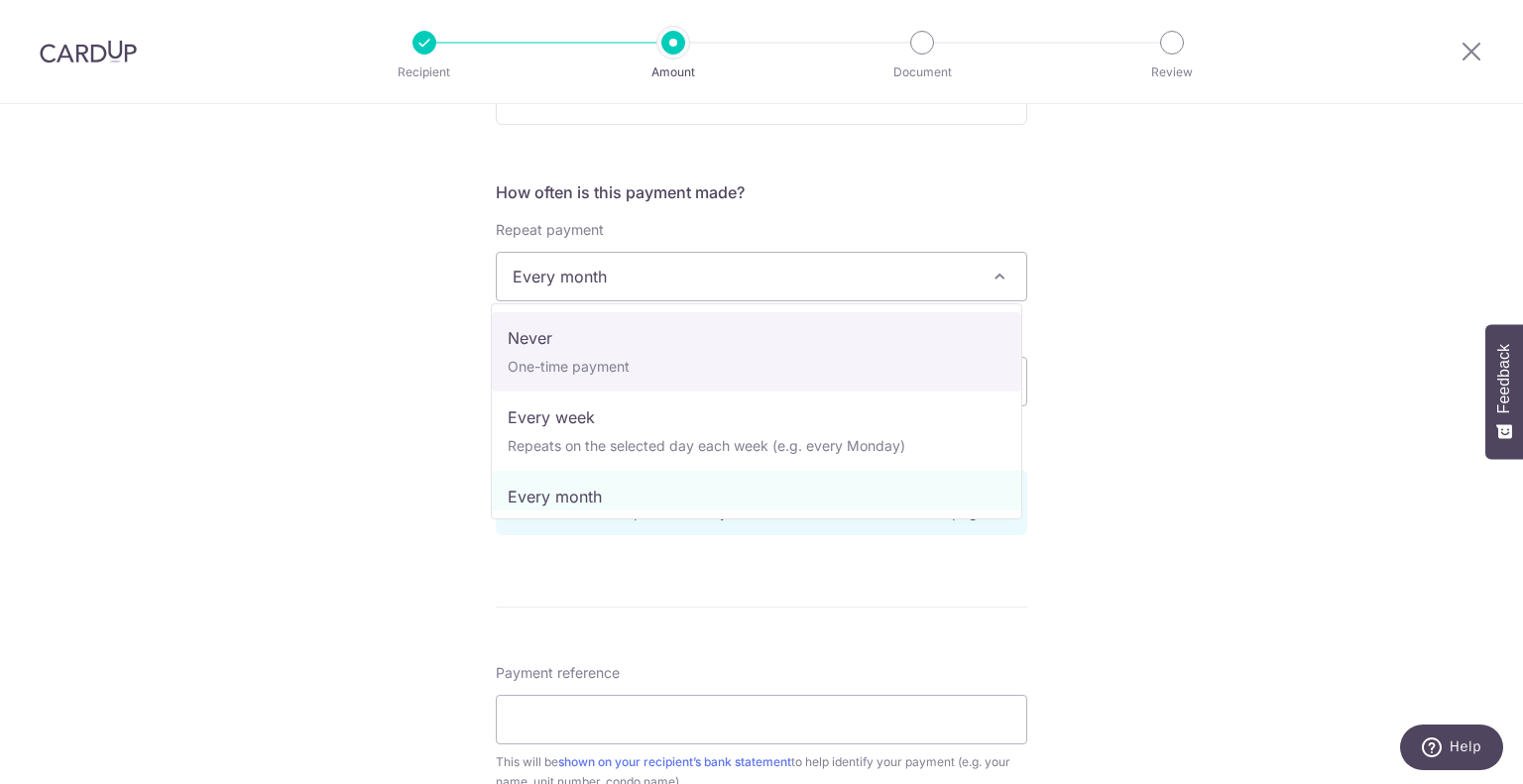 select on "1" 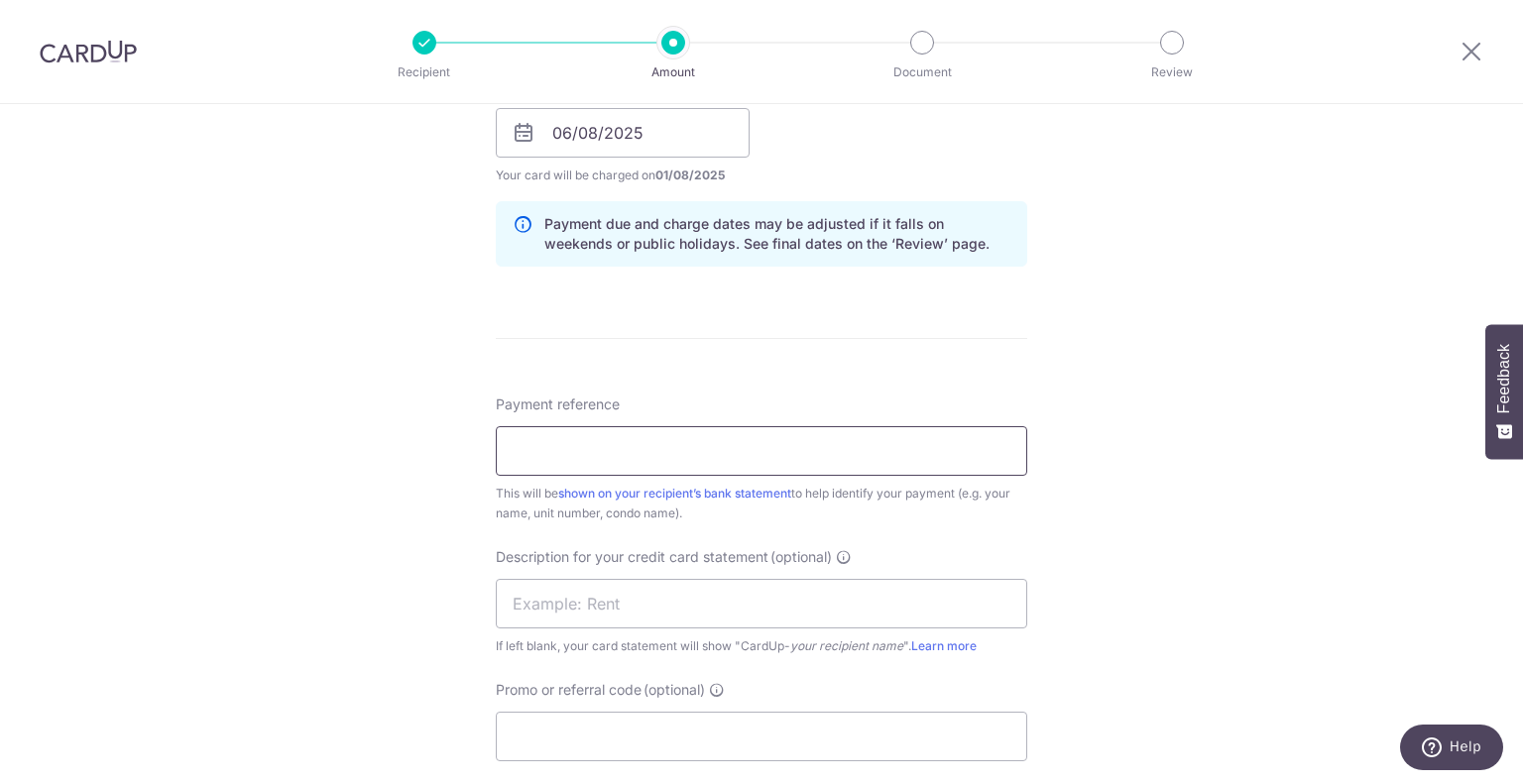 scroll, scrollTop: 940, scrollLeft: 0, axis: vertical 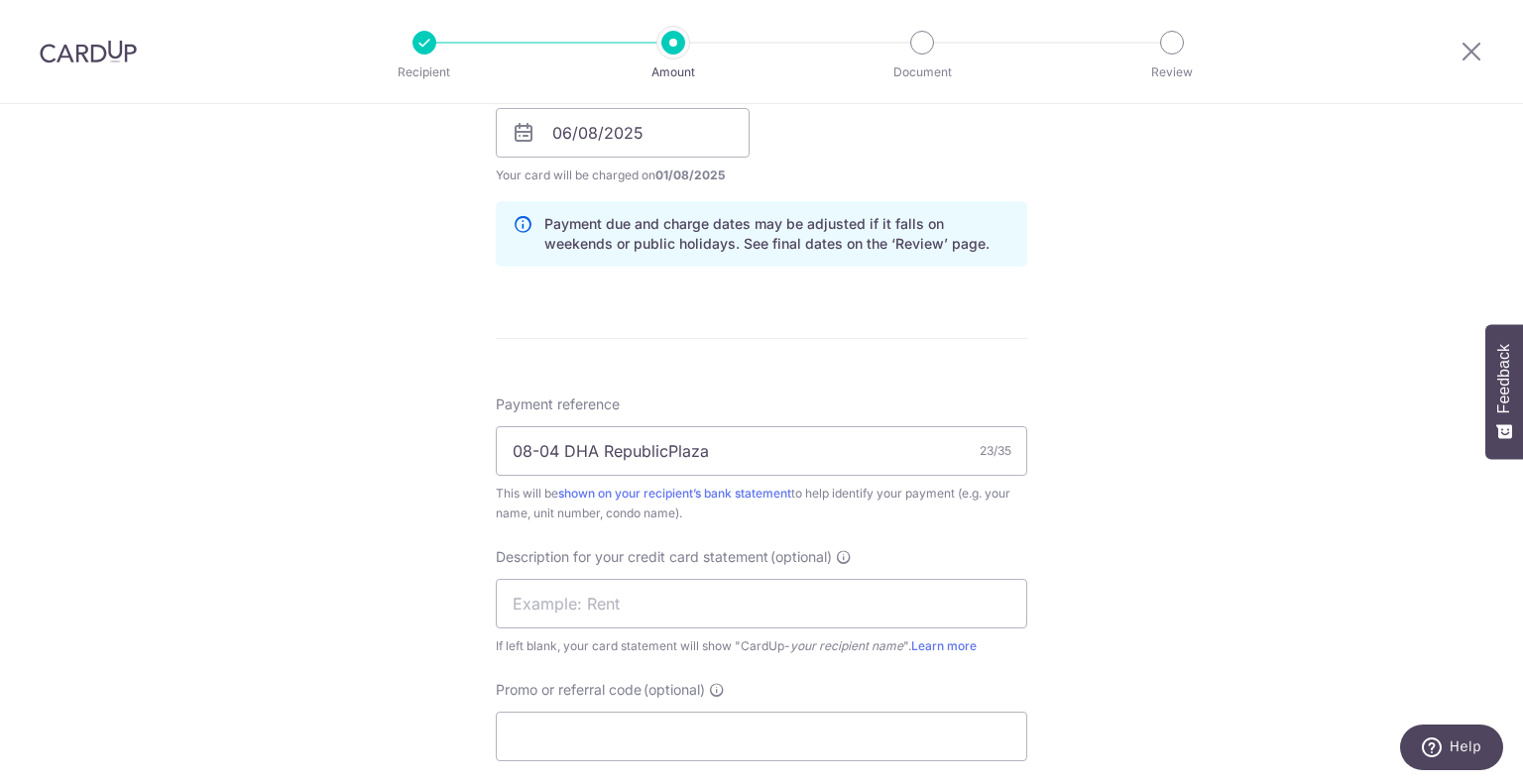 click on "Payment reference
08-04 DHA RepublicPlaza
23/35
This will be  shown on your recipient’s bank statement  to help identify your payment (e.g. your name, unit number, condo name)." at bounding box center [762, 459] 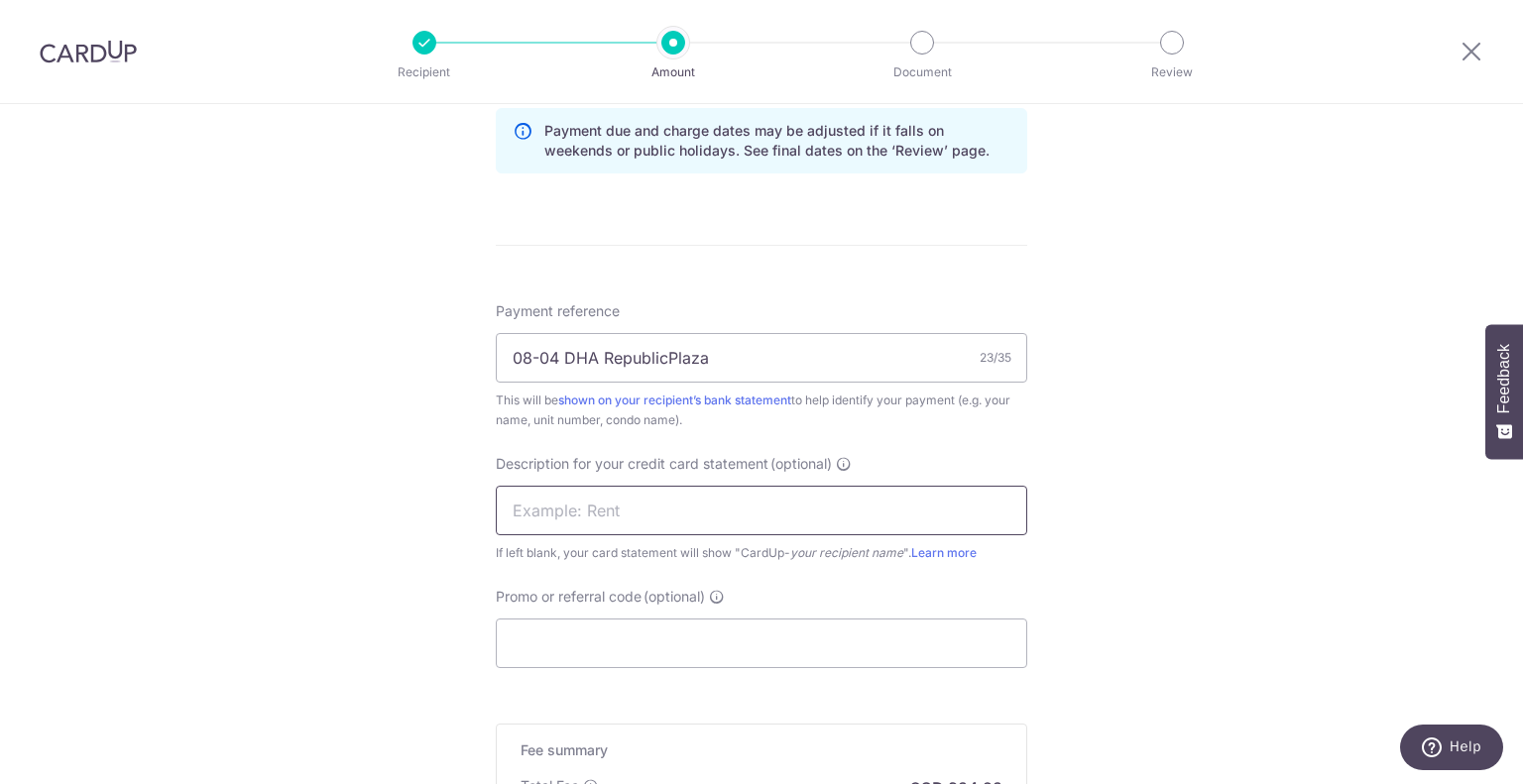 scroll, scrollTop: 1035, scrollLeft: 0, axis: vertical 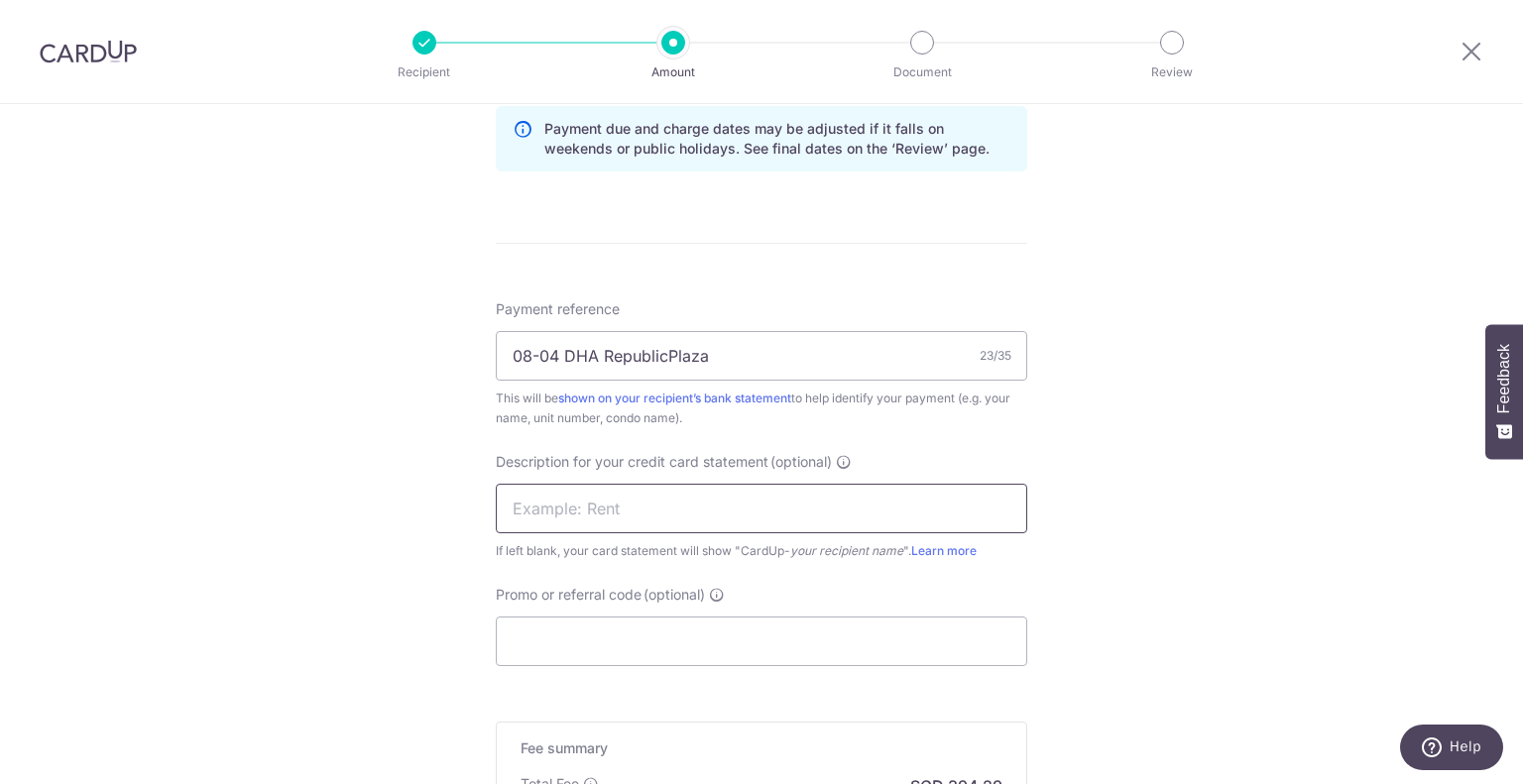 click at bounding box center (762, 508) 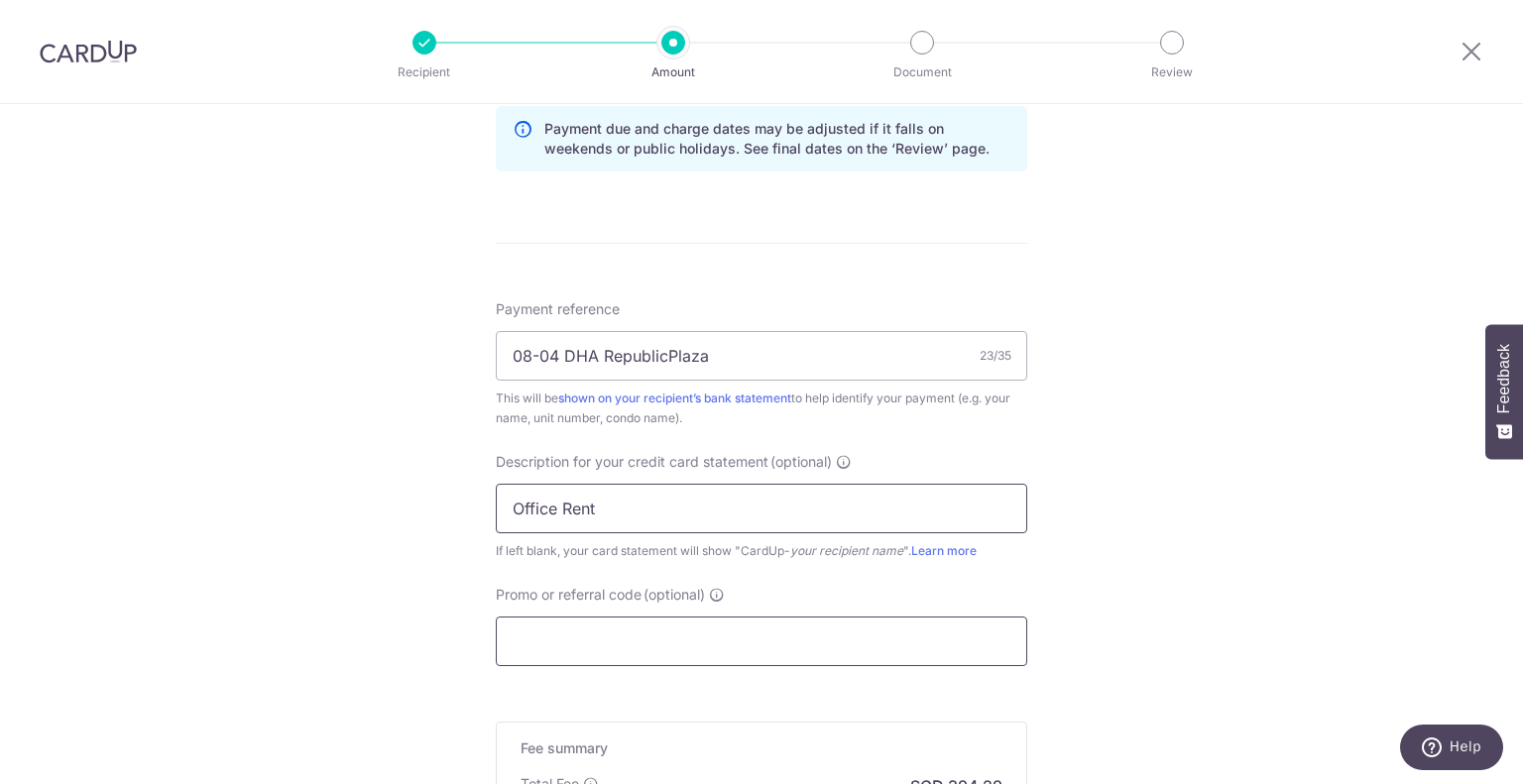 type on "Office Rent" 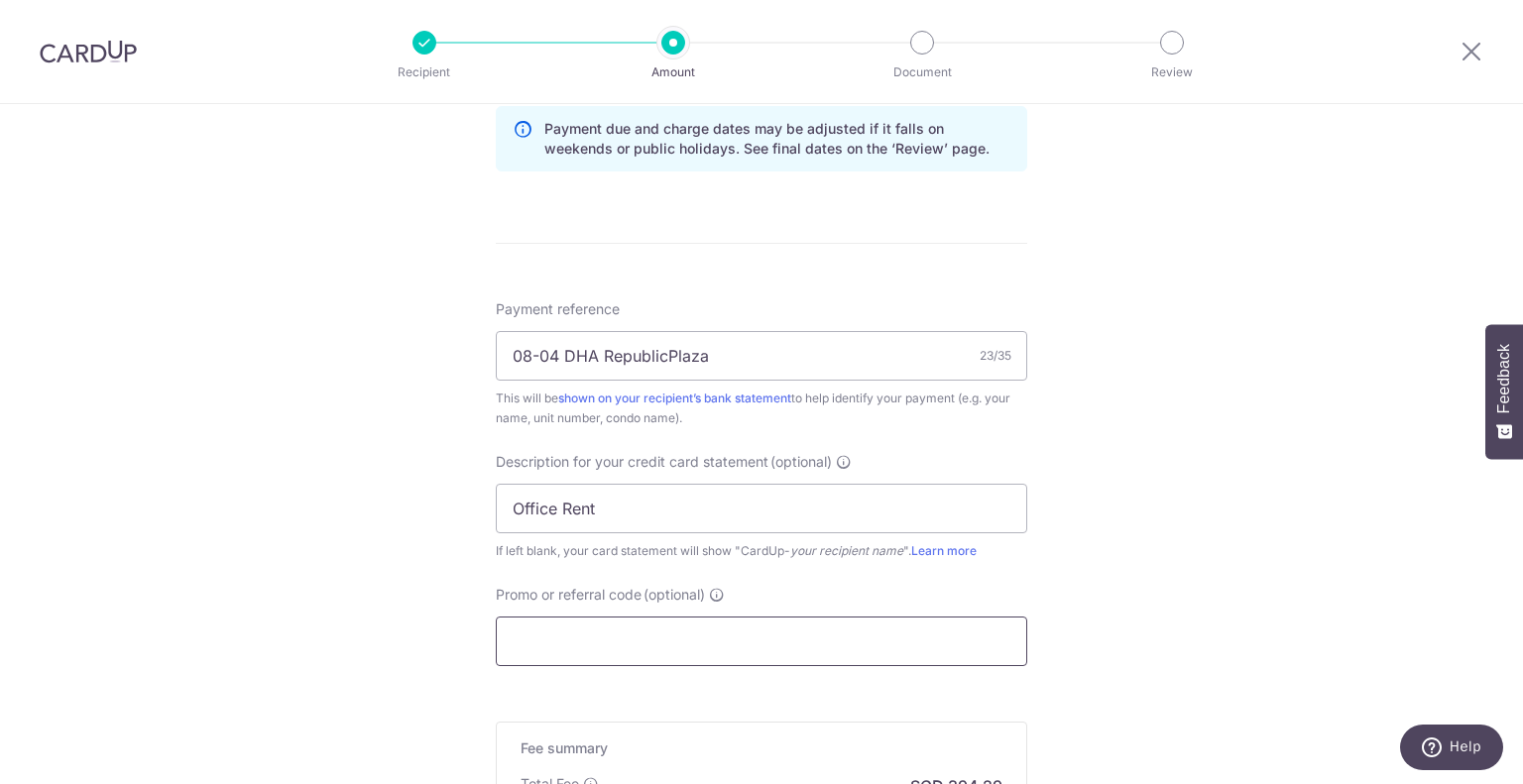 click on "Promo or referral code
(optional)" at bounding box center [762, 641] 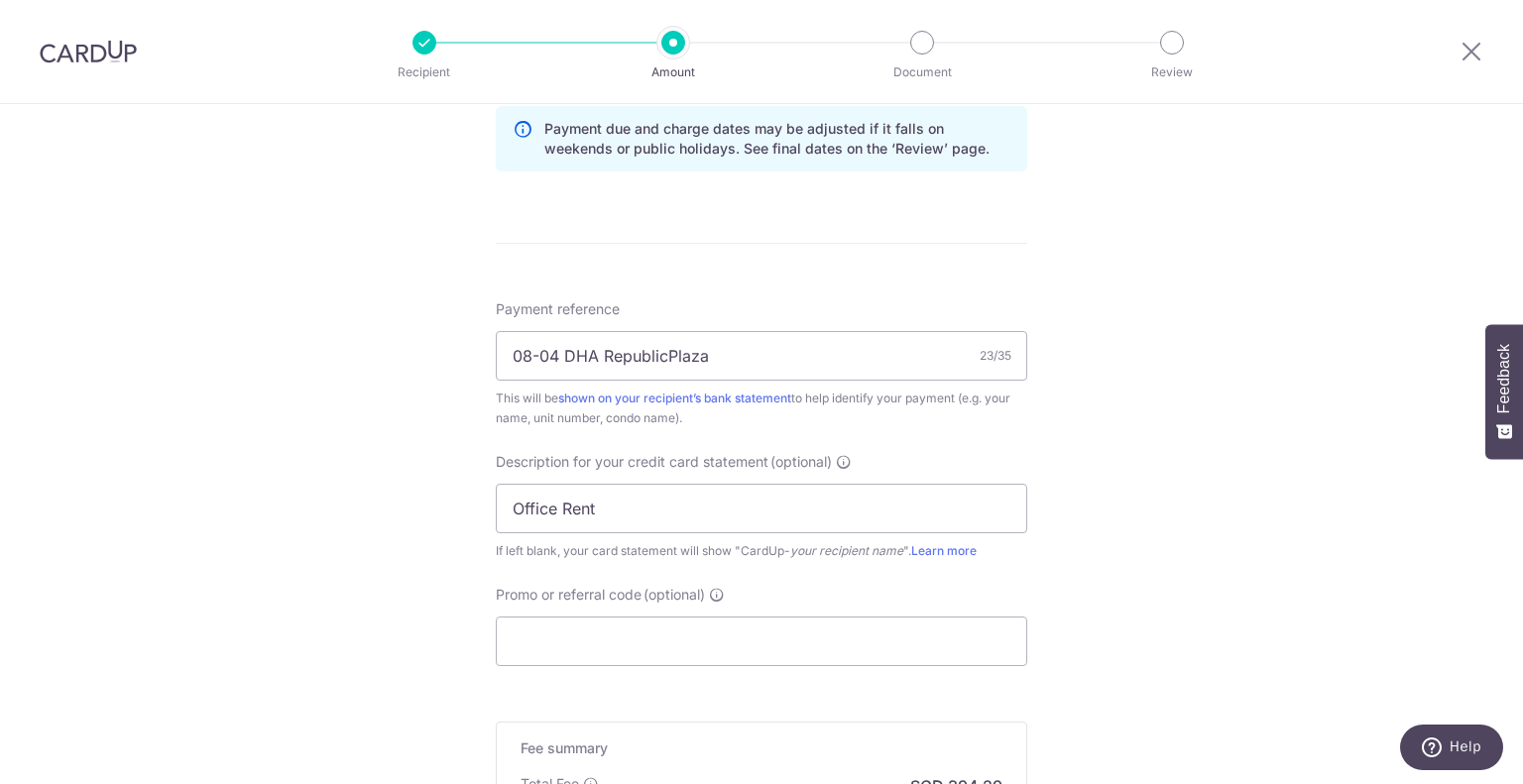 click on "Tell us more about your payment
Enter payment amount
SGD
15,164.95
15164.95
GST
(optional)
SGD
Select Card
**** 1755
Add credit card
Your Cards
**** 1755
Secure 256-bit SSL
Text" at bounding box center [762, 72] 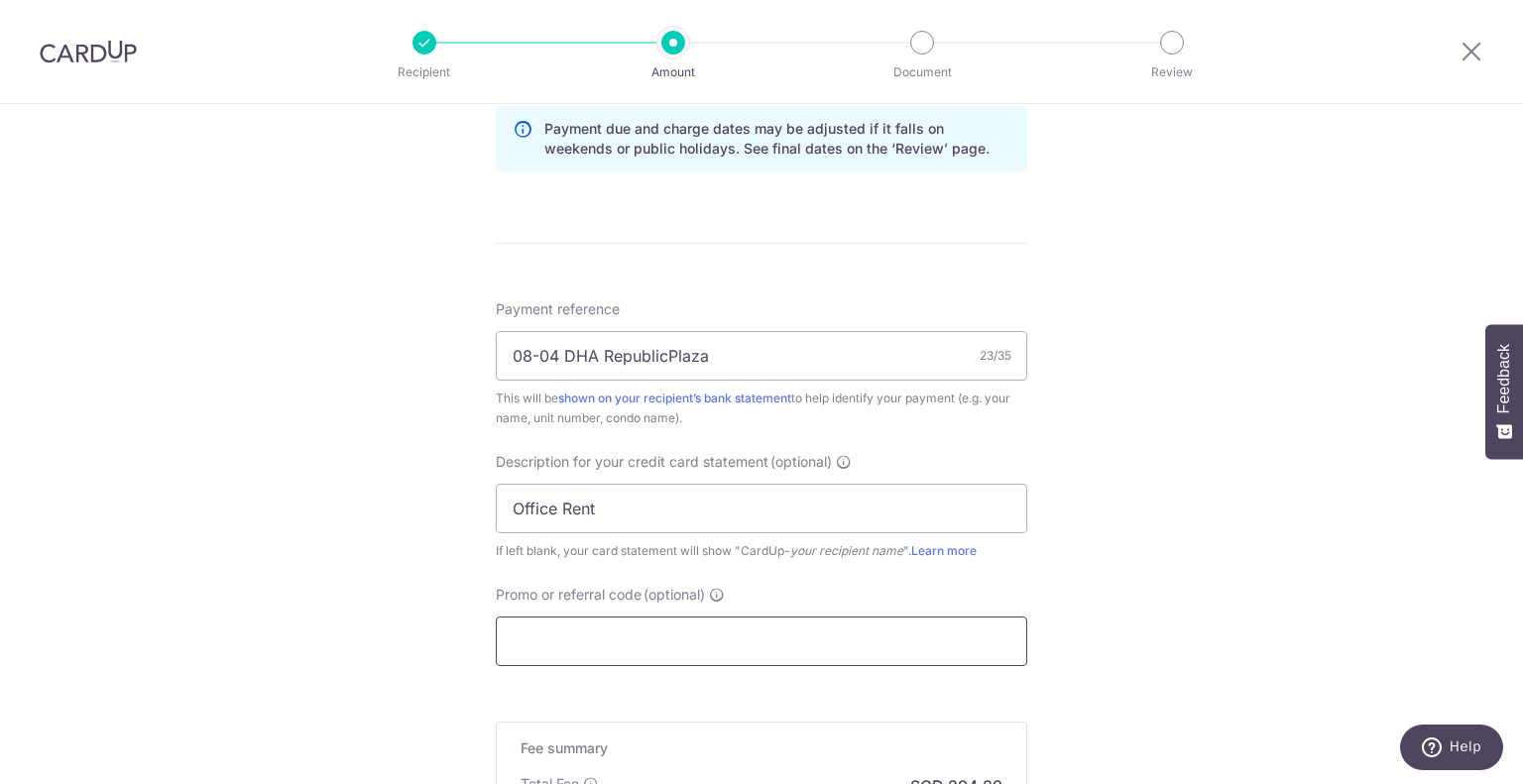 click on "Promo or referral code
(optional)" at bounding box center [762, 641] 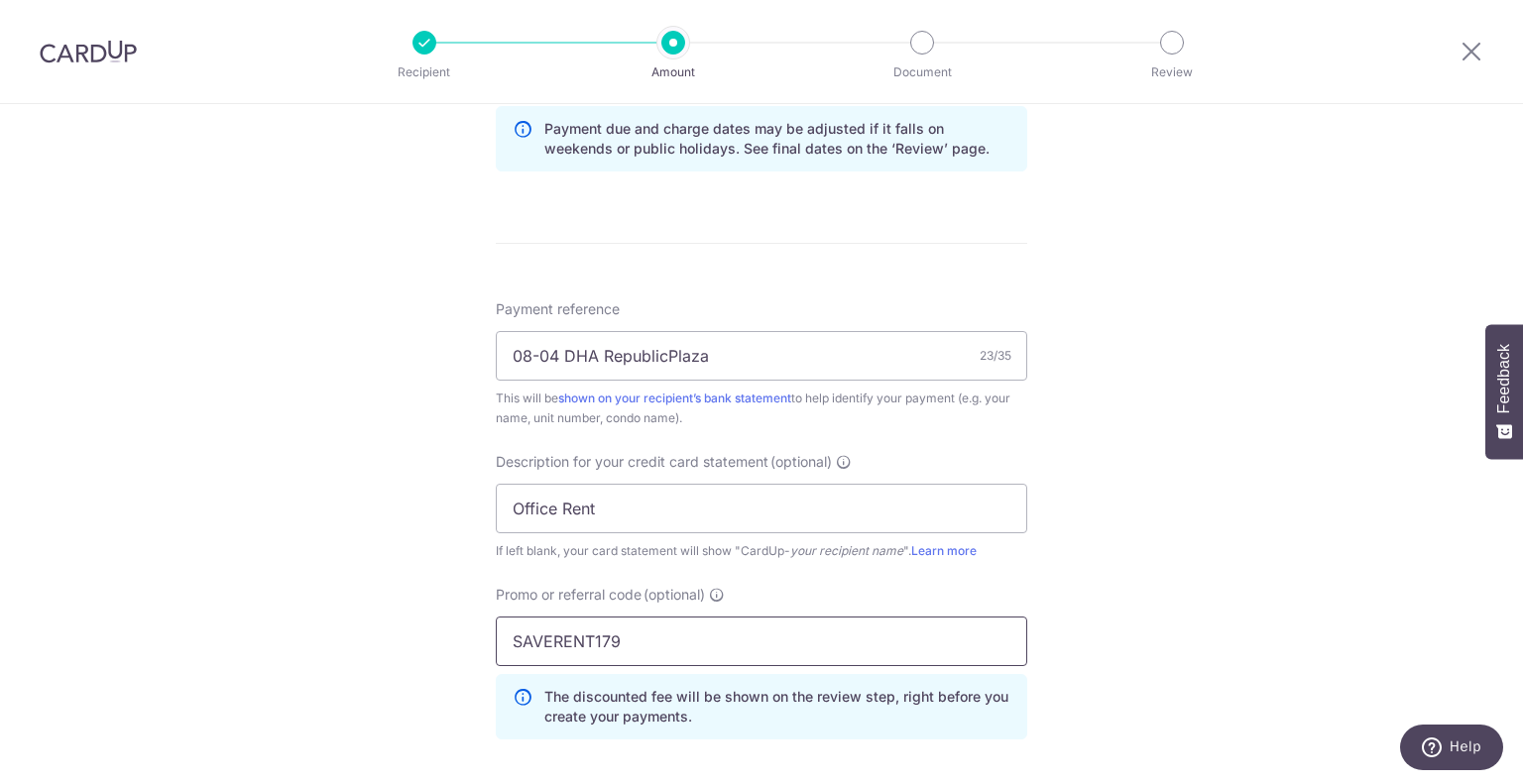 type on "SAVERENT179" 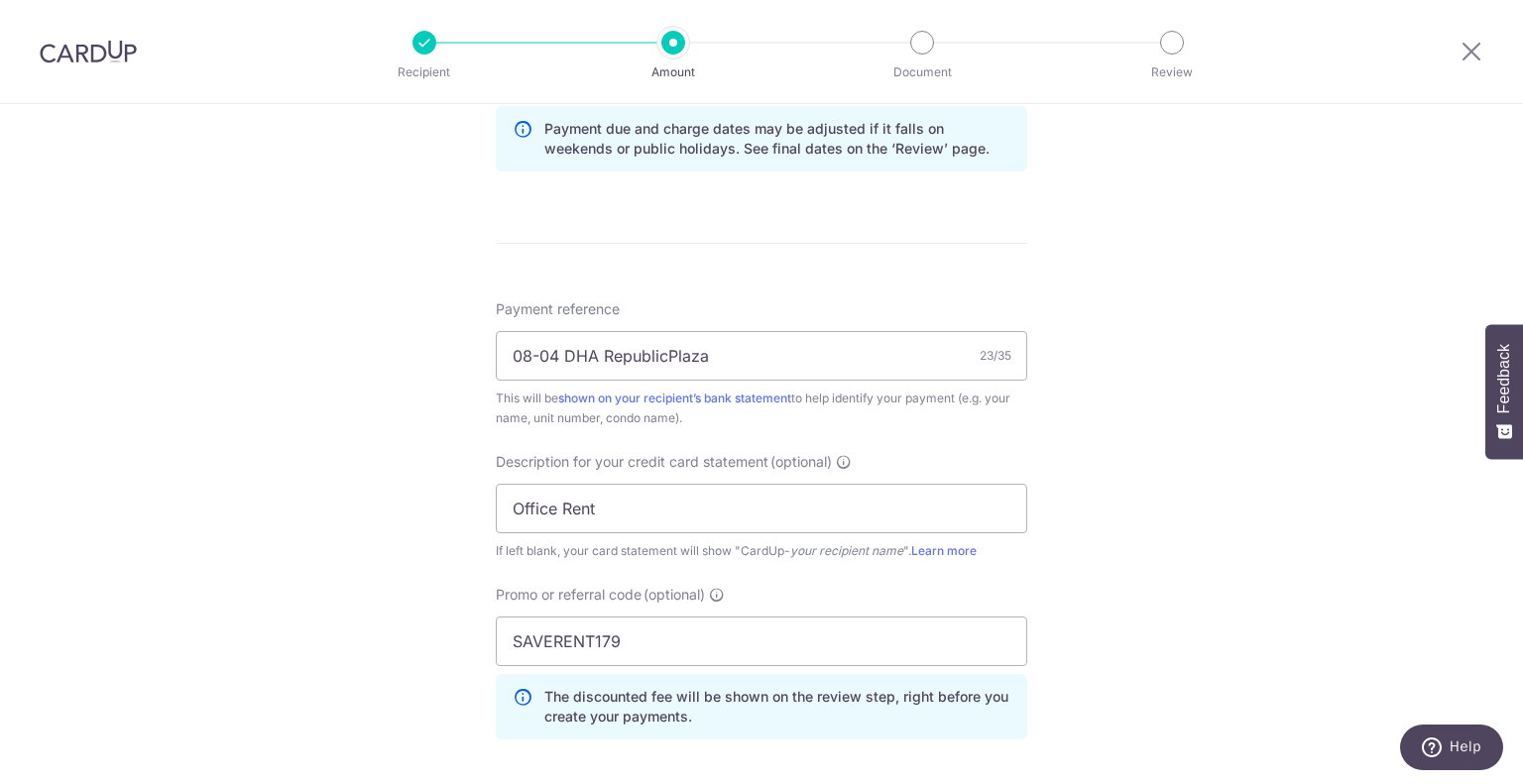click on "Tell us more about your payment
Enter payment amount
SGD
15,164.95
15164.95
GST
(optional)
SGD
Select Card
**** 1755
Add credit card
Your Cards
**** 1755
Secure 256-bit SSL
Text" at bounding box center (762, 117) 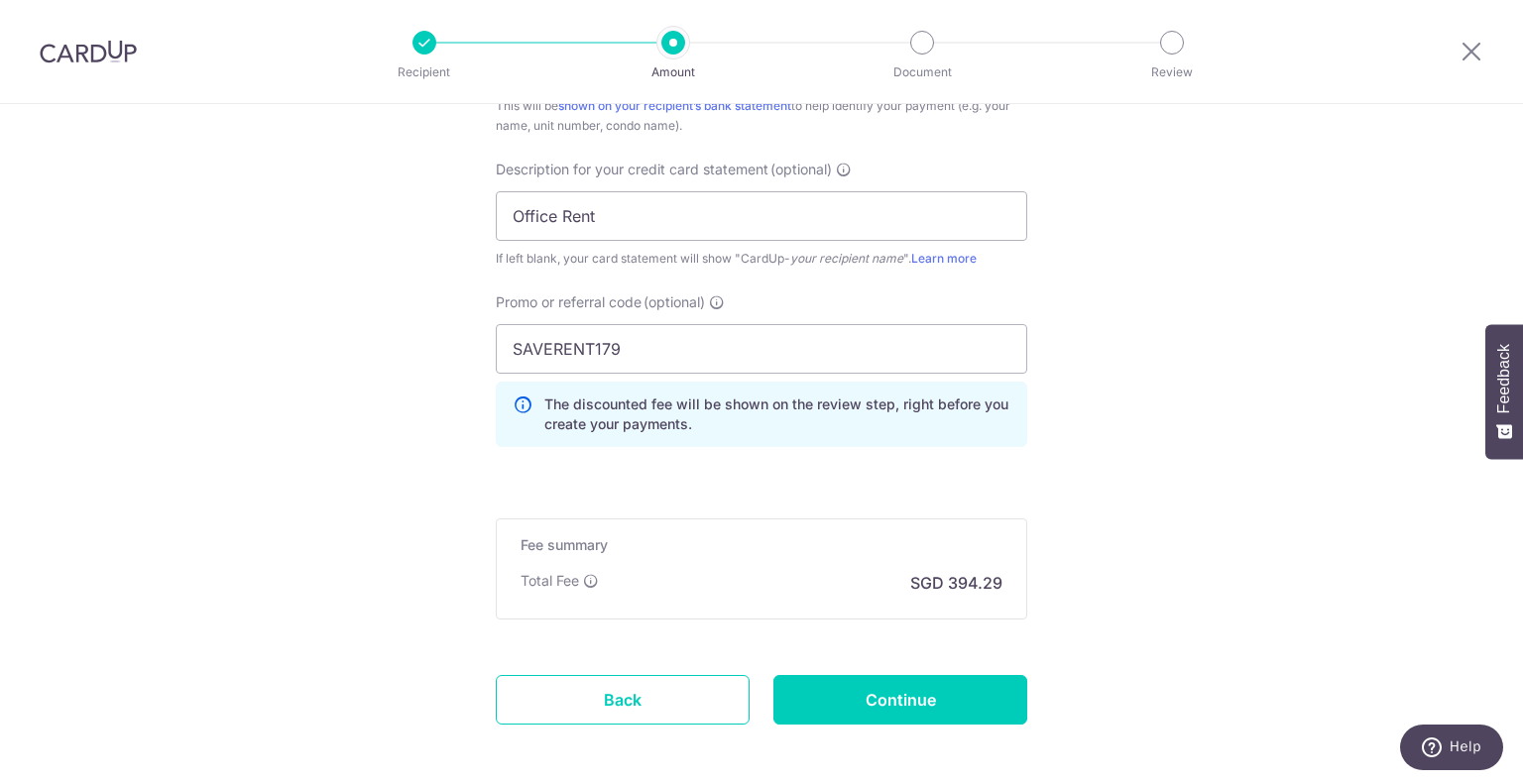 scroll, scrollTop: 1332, scrollLeft: 0, axis: vertical 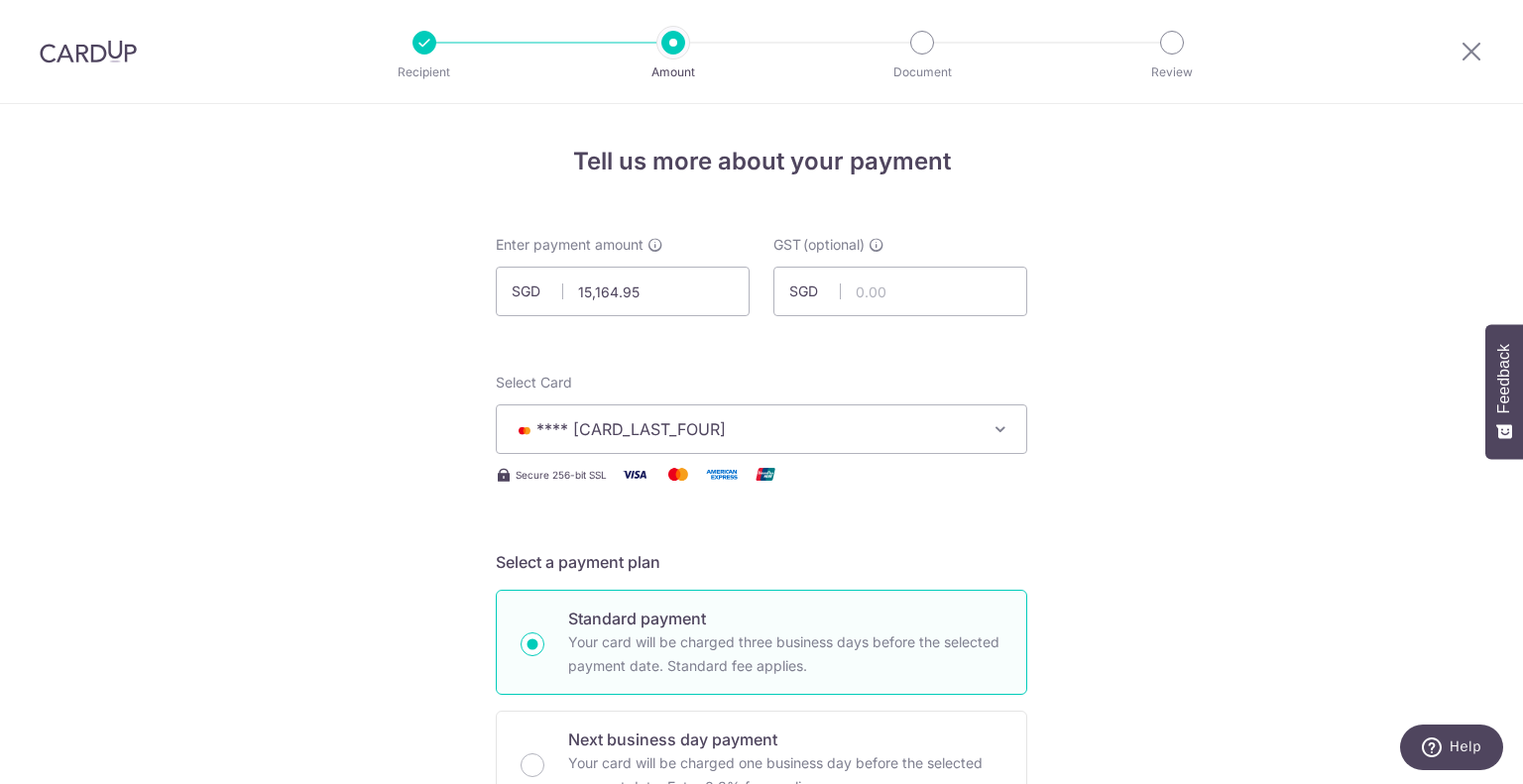 click on "Tell us more about your payment
Enter payment amount
SGD
15,164.95
15164.95
GST
(optional)
SGD
Select Card
**** 1755
Add credit card
Your Cards
**** 1755
Secure 256-bit SSL
Text" at bounding box center (762, 1152) 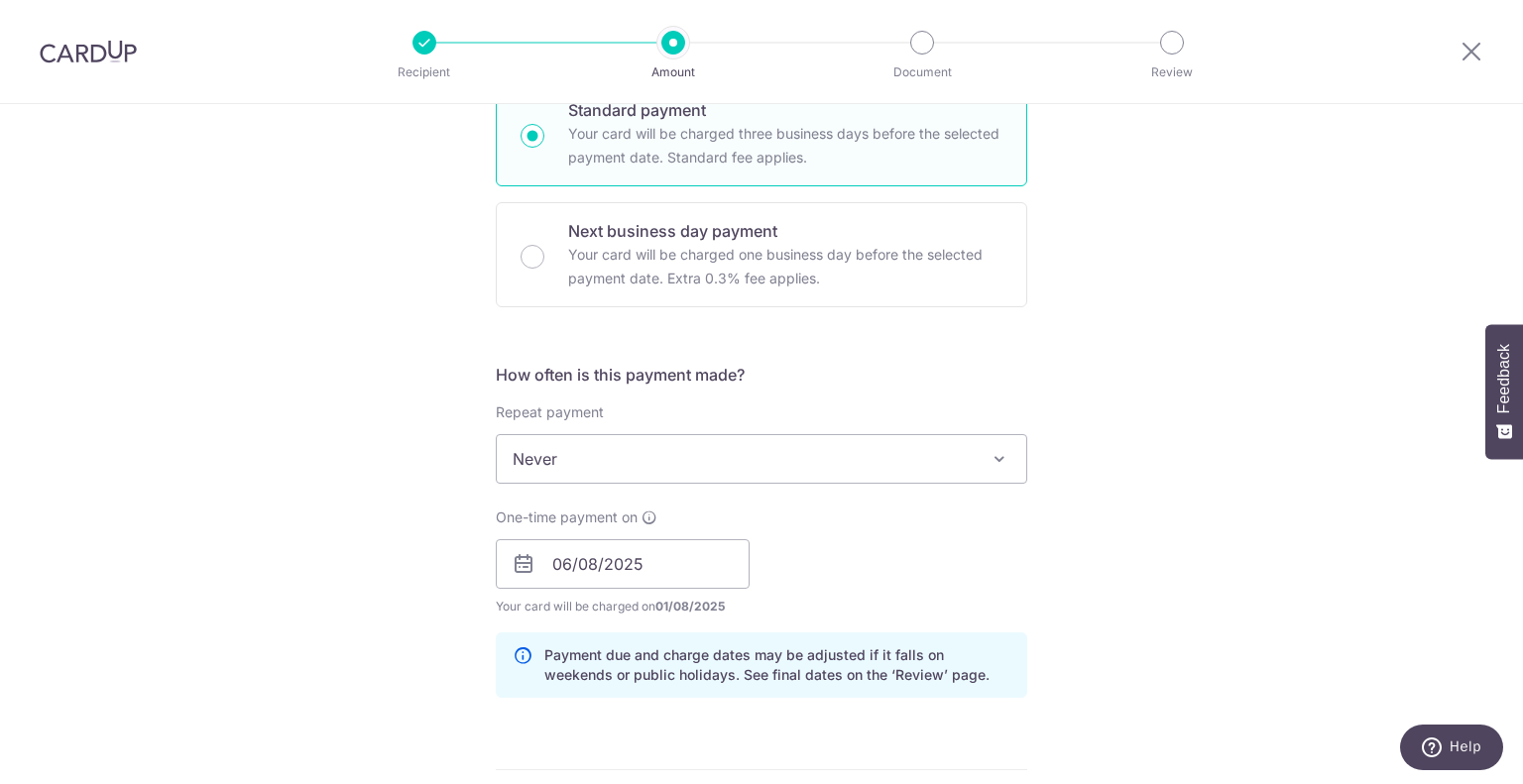 scroll, scrollTop: 504, scrollLeft: 0, axis: vertical 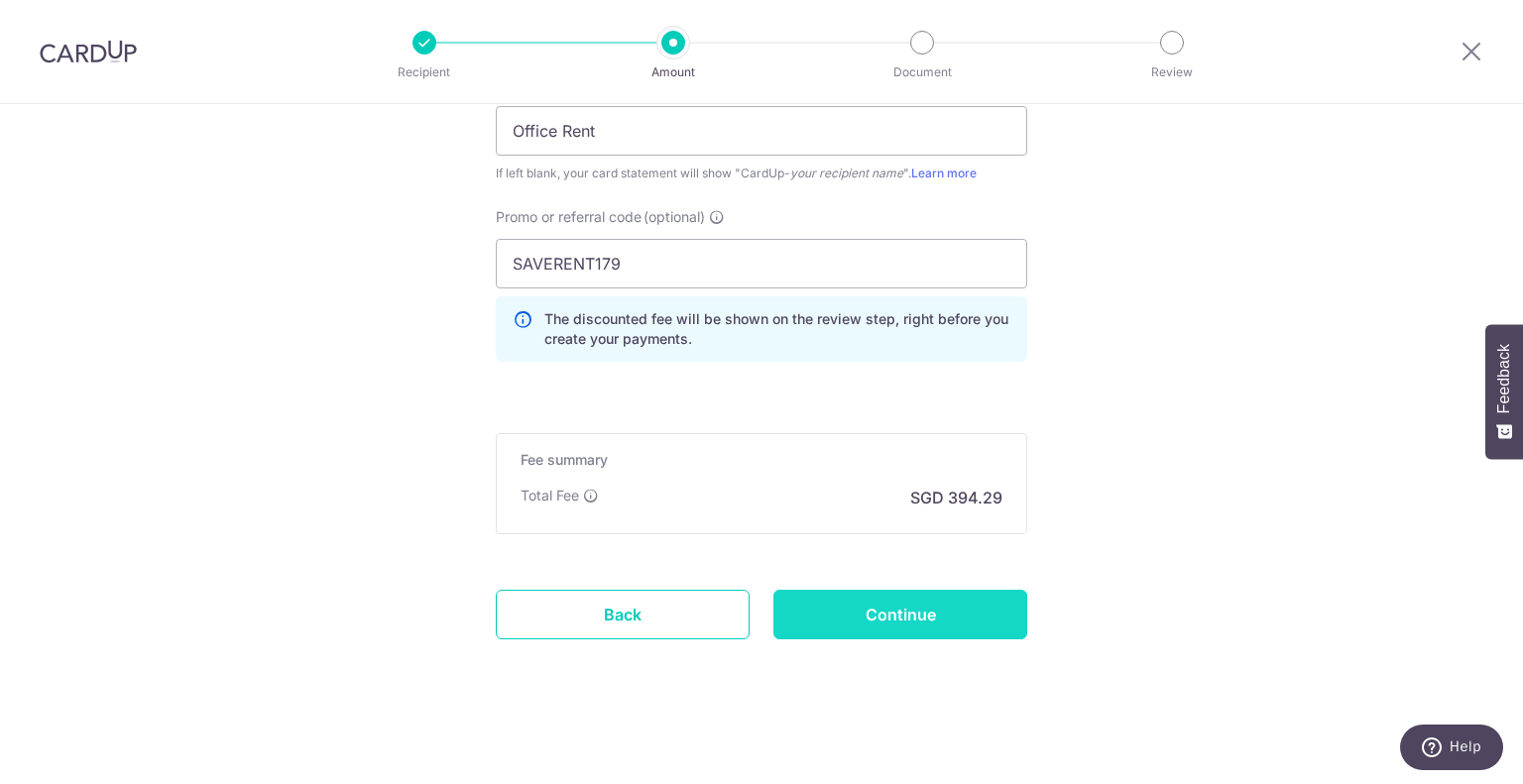 click on "Continue" at bounding box center (900, 615) 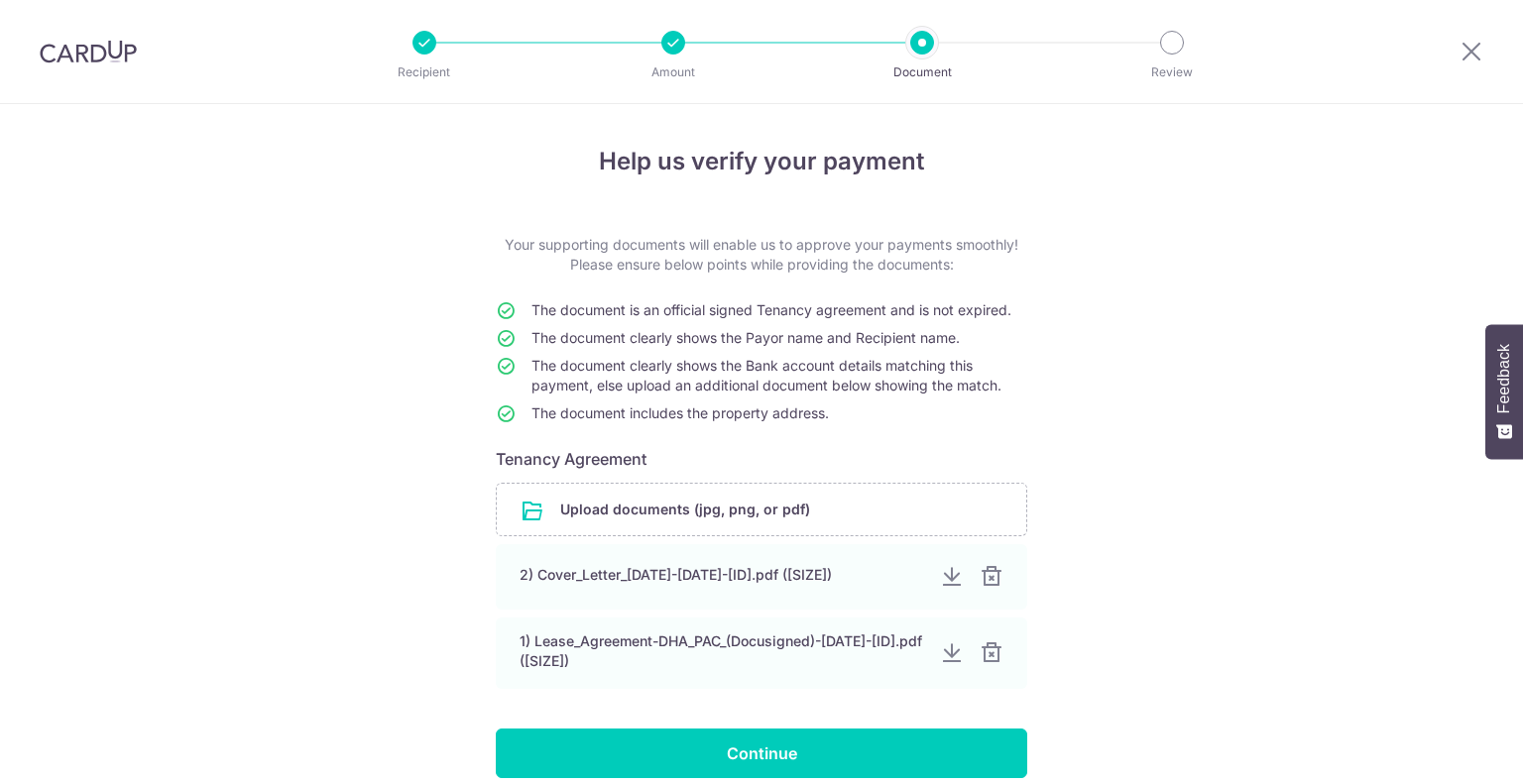 scroll, scrollTop: 0, scrollLeft: 0, axis: both 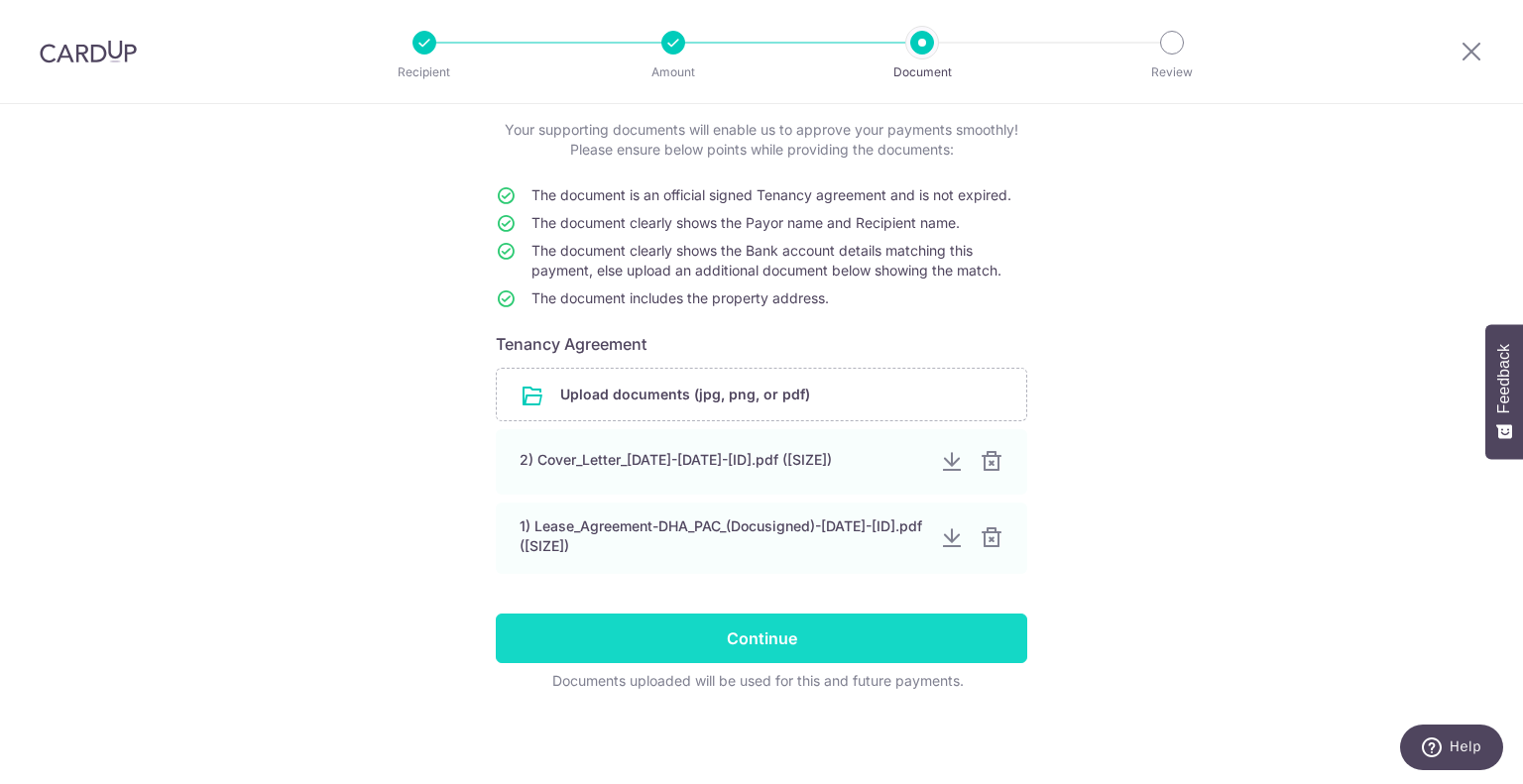 click on "Continue" at bounding box center [762, 638] 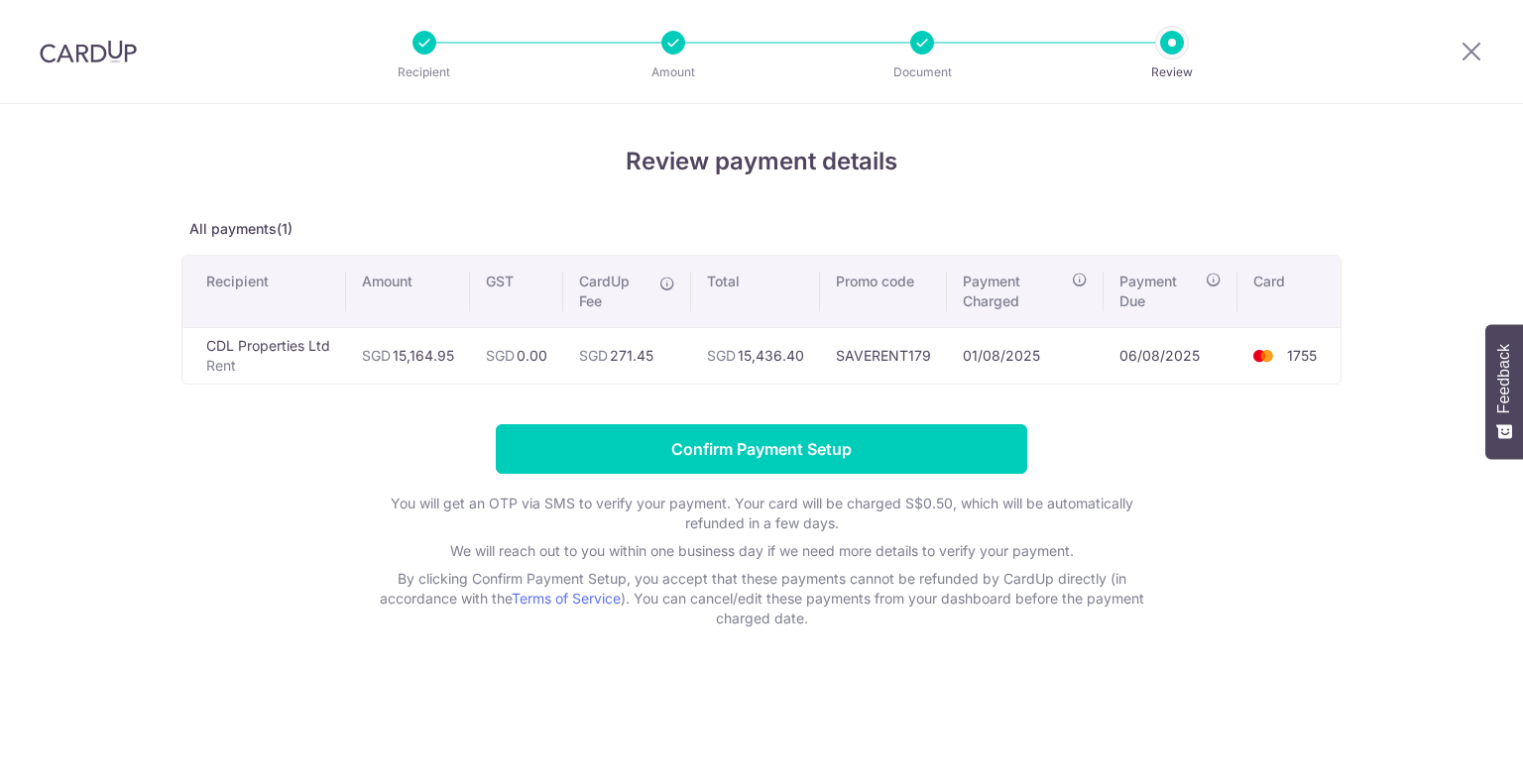scroll, scrollTop: 0, scrollLeft: 0, axis: both 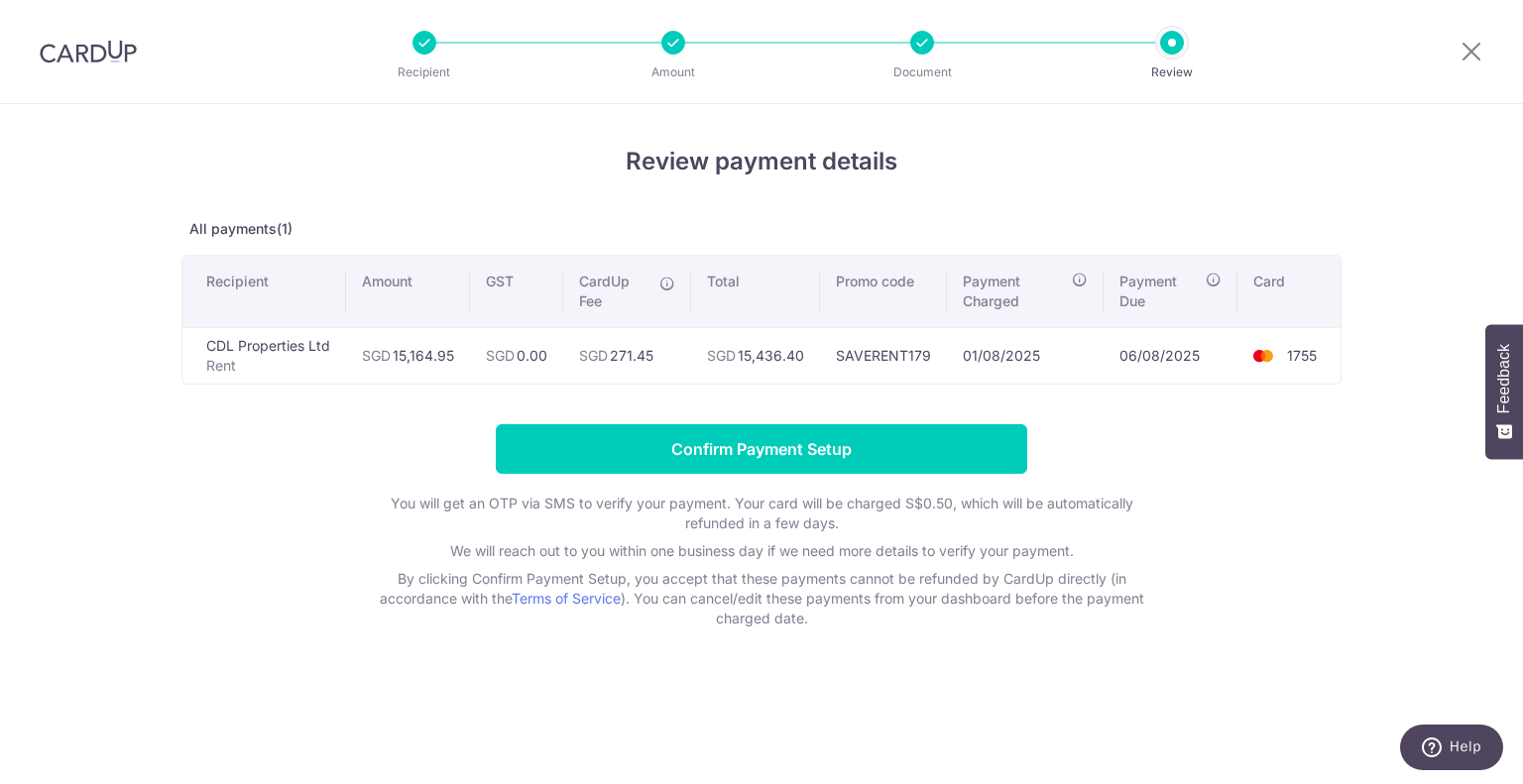 click on "Confirm Payment Setup
You will get an OTP via SMS to verify your payment. Your card will be charged S$0.50, which will be automatically refunded in a few days.
We will reach out to you within one business day if we need more details to verify your payment.
By clicking Confirm Payment Setup, you accept that these payments cannot be refunded by CardUp directly (in accordance with the  Terms of Service ). You can cancel/edit these payments from your dashboard before the payment charged date." at bounding box center (762, 526) 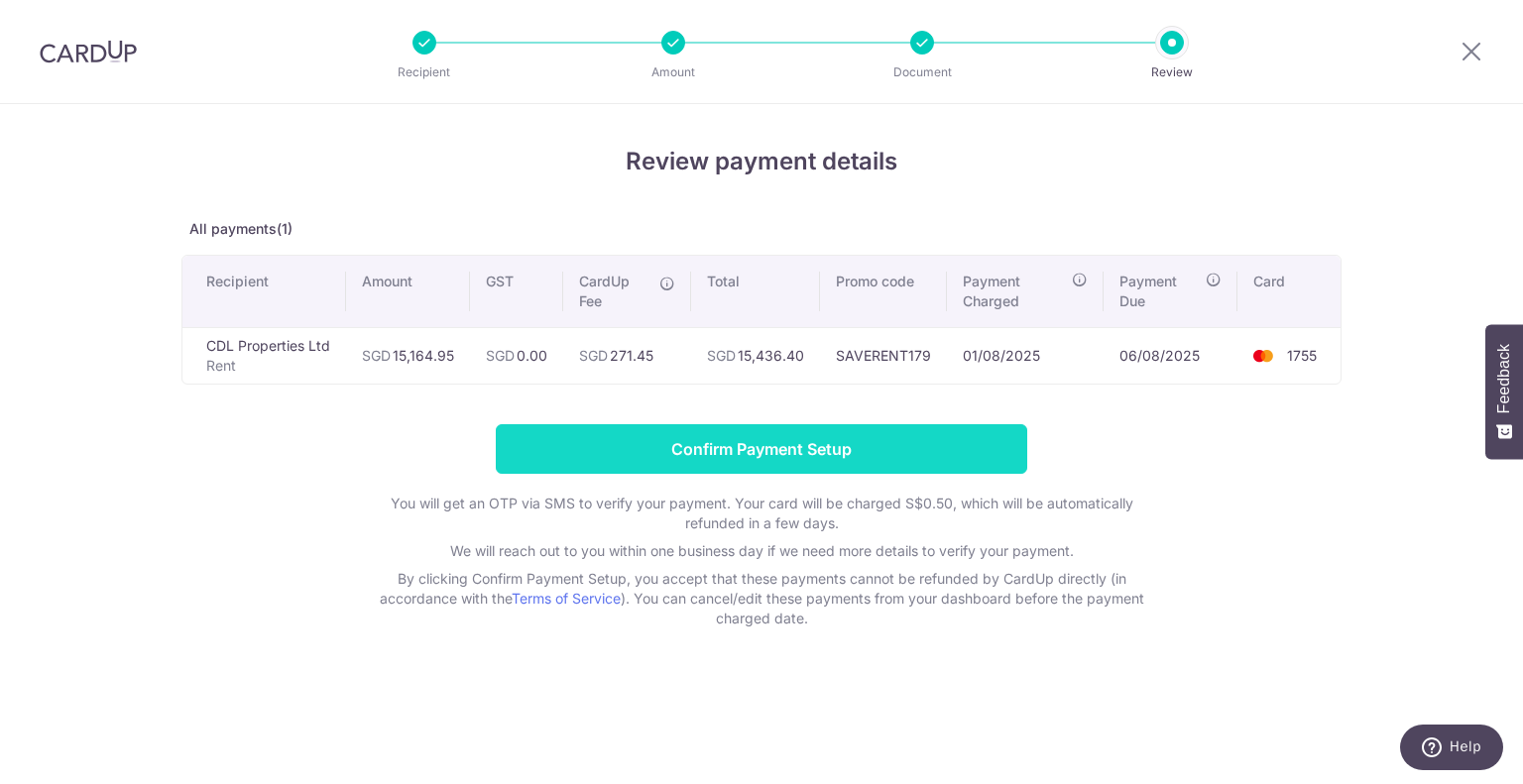 click on "Confirm Payment Setup" at bounding box center (762, 449) 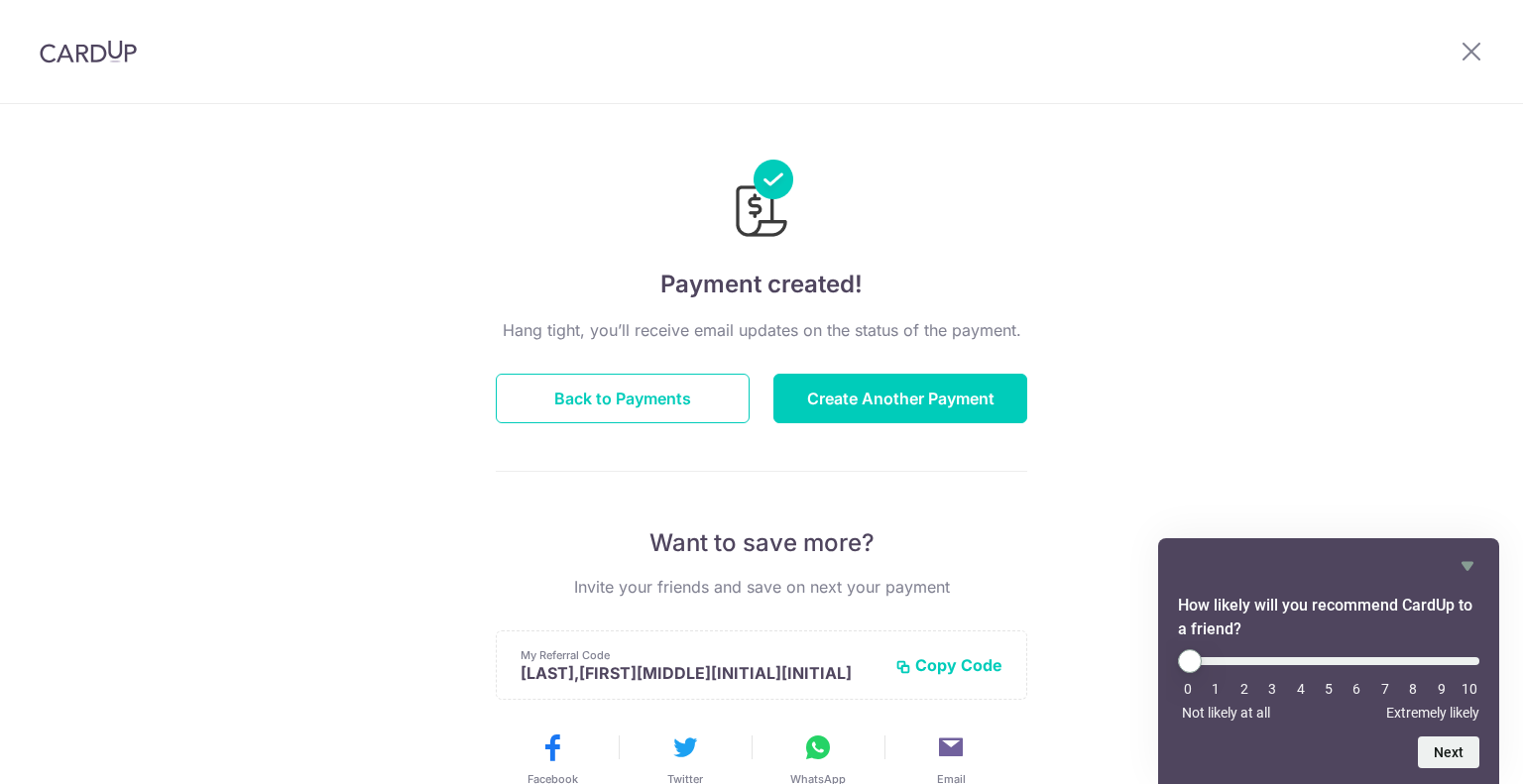 scroll, scrollTop: 0, scrollLeft: 0, axis: both 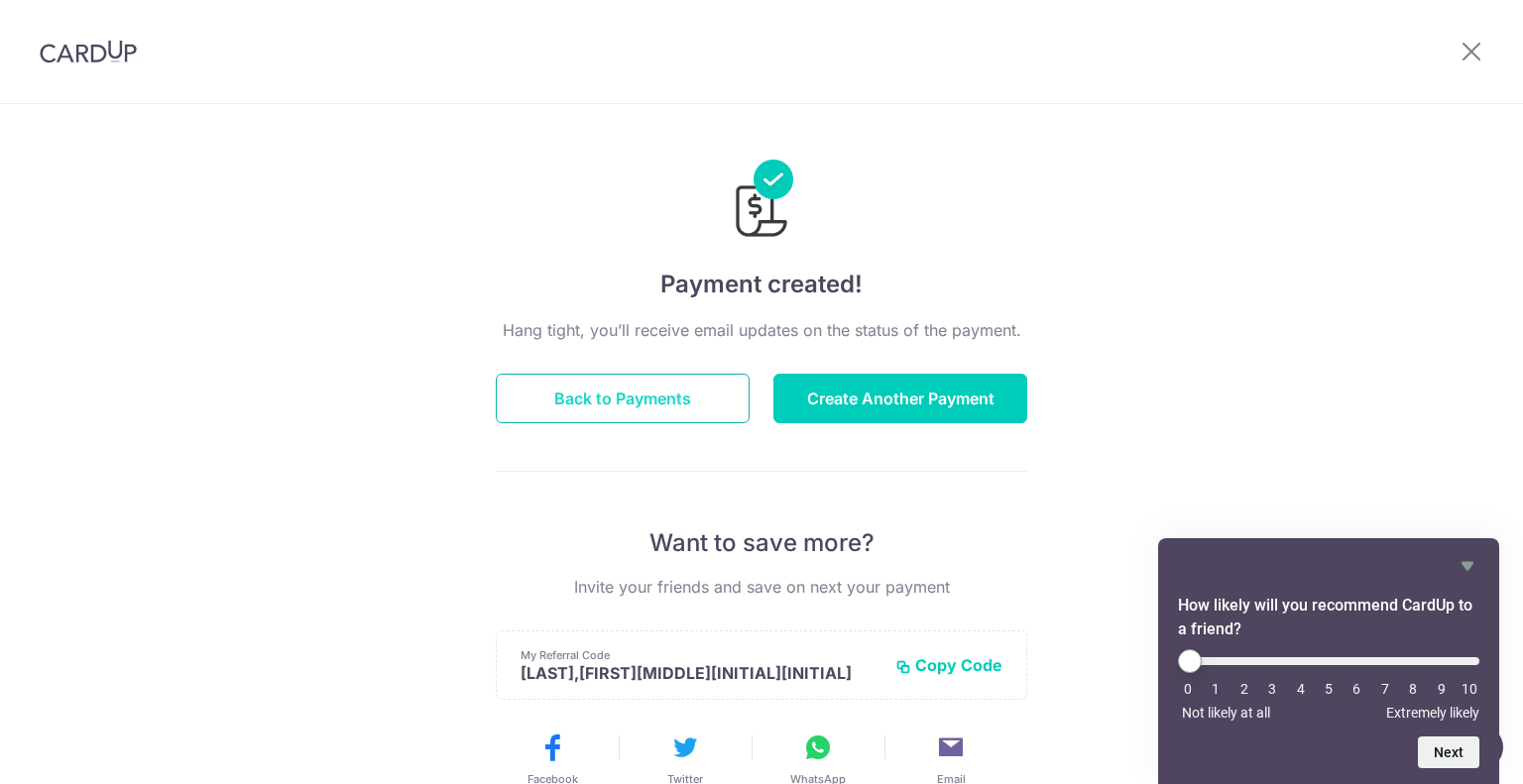 click on "Back to Payments" at bounding box center [623, 398] 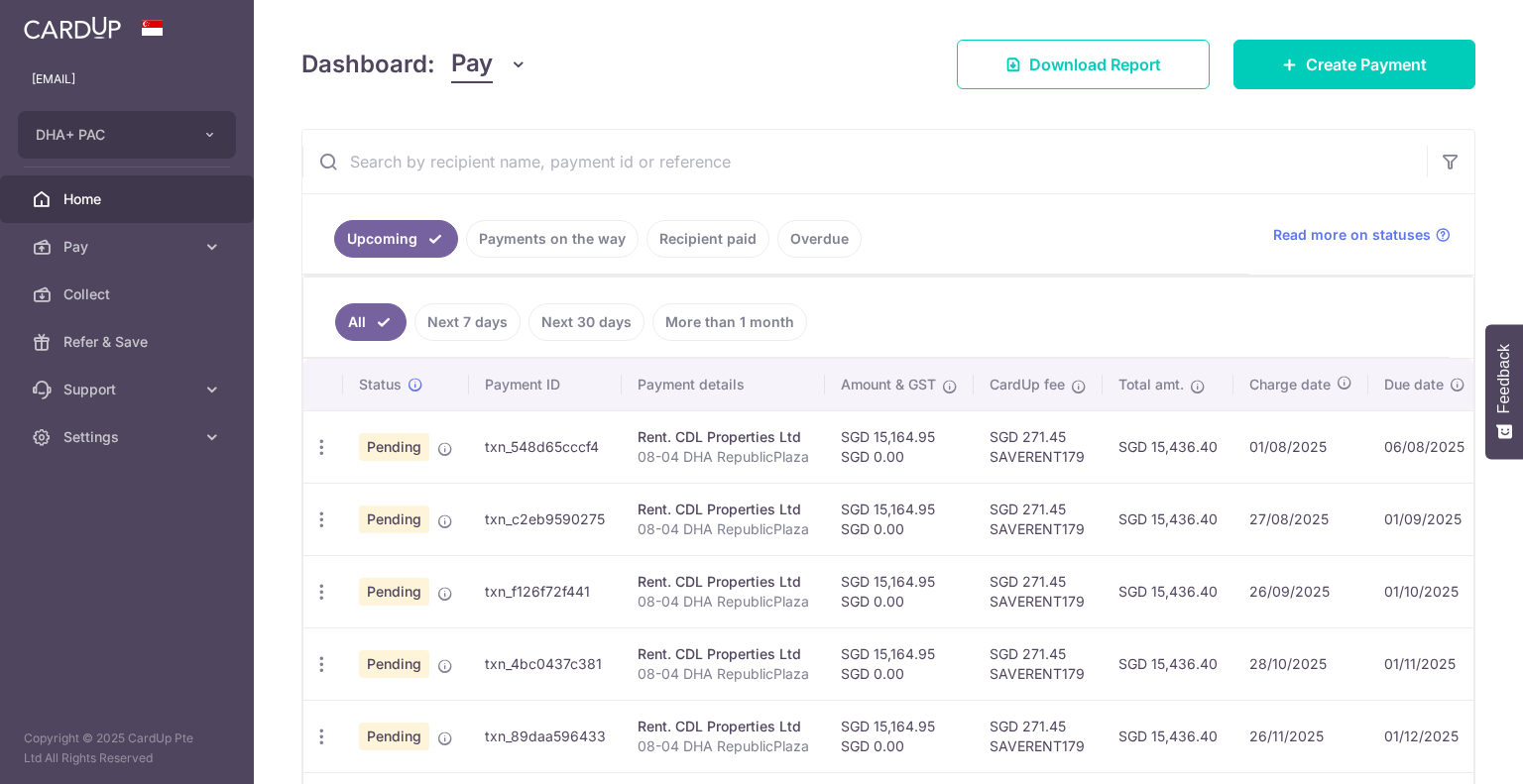 scroll, scrollTop: 0, scrollLeft: 0, axis: both 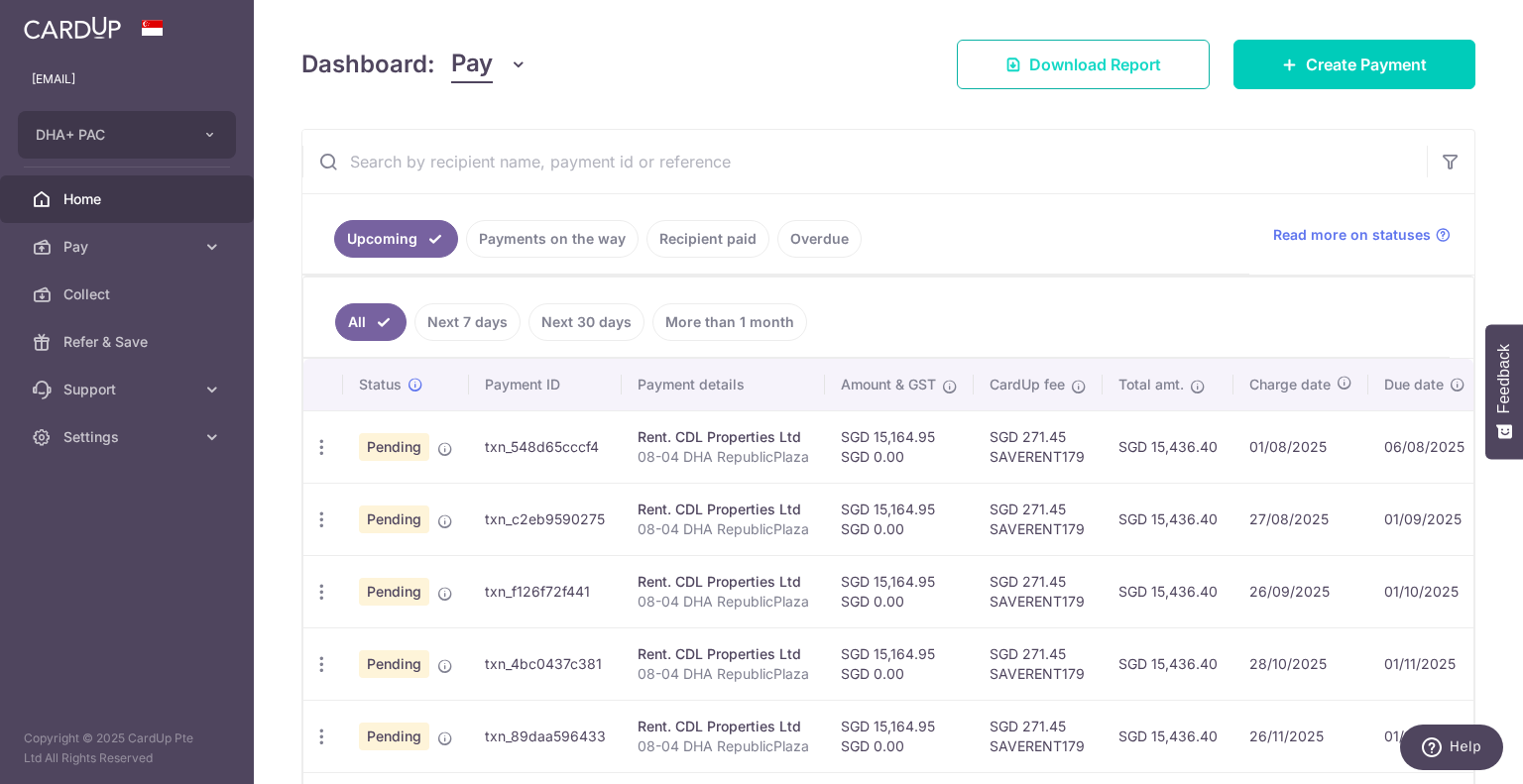 click on "Download Report" at bounding box center (1095, 64) 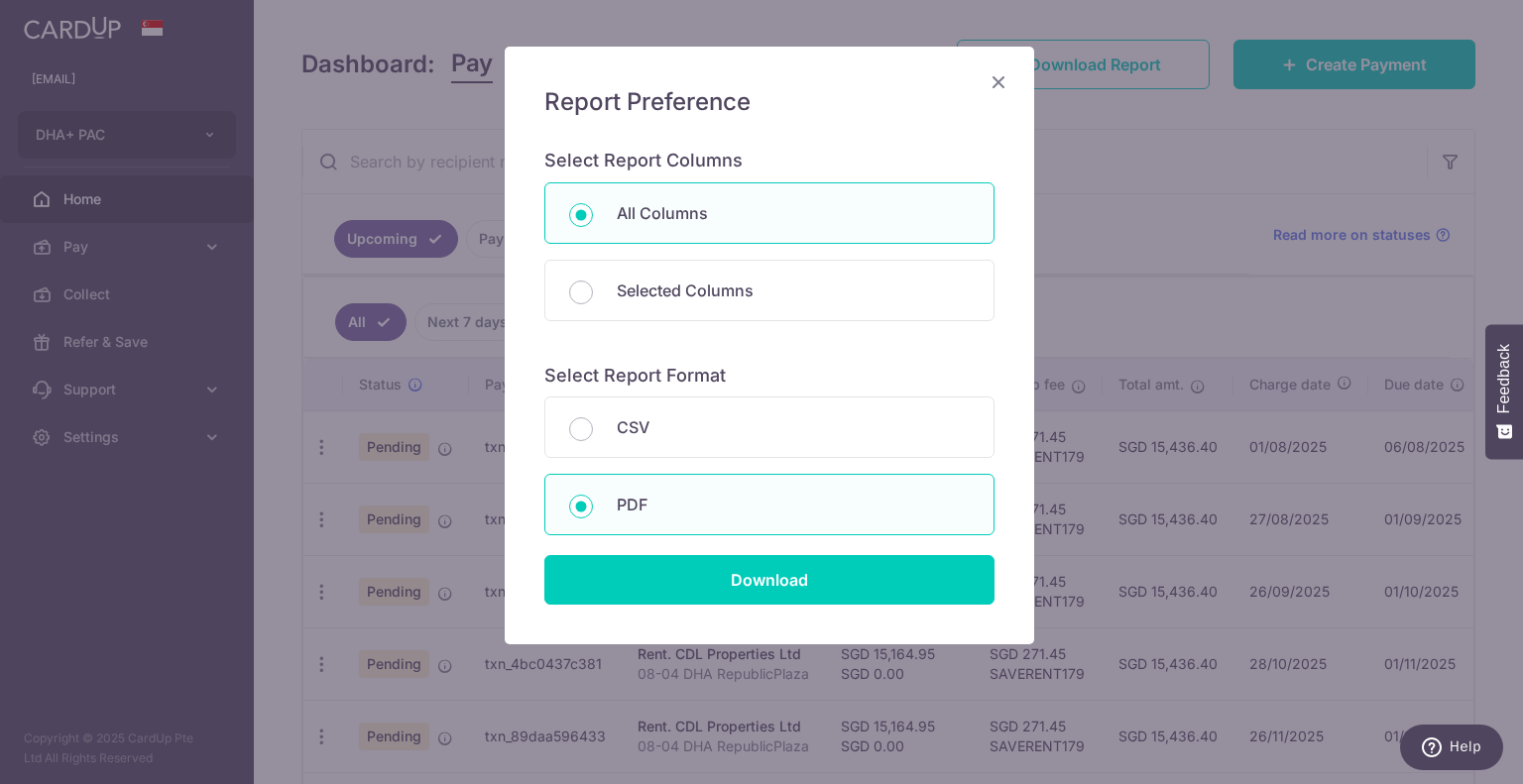 scroll, scrollTop: 98, scrollLeft: 0, axis: vertical 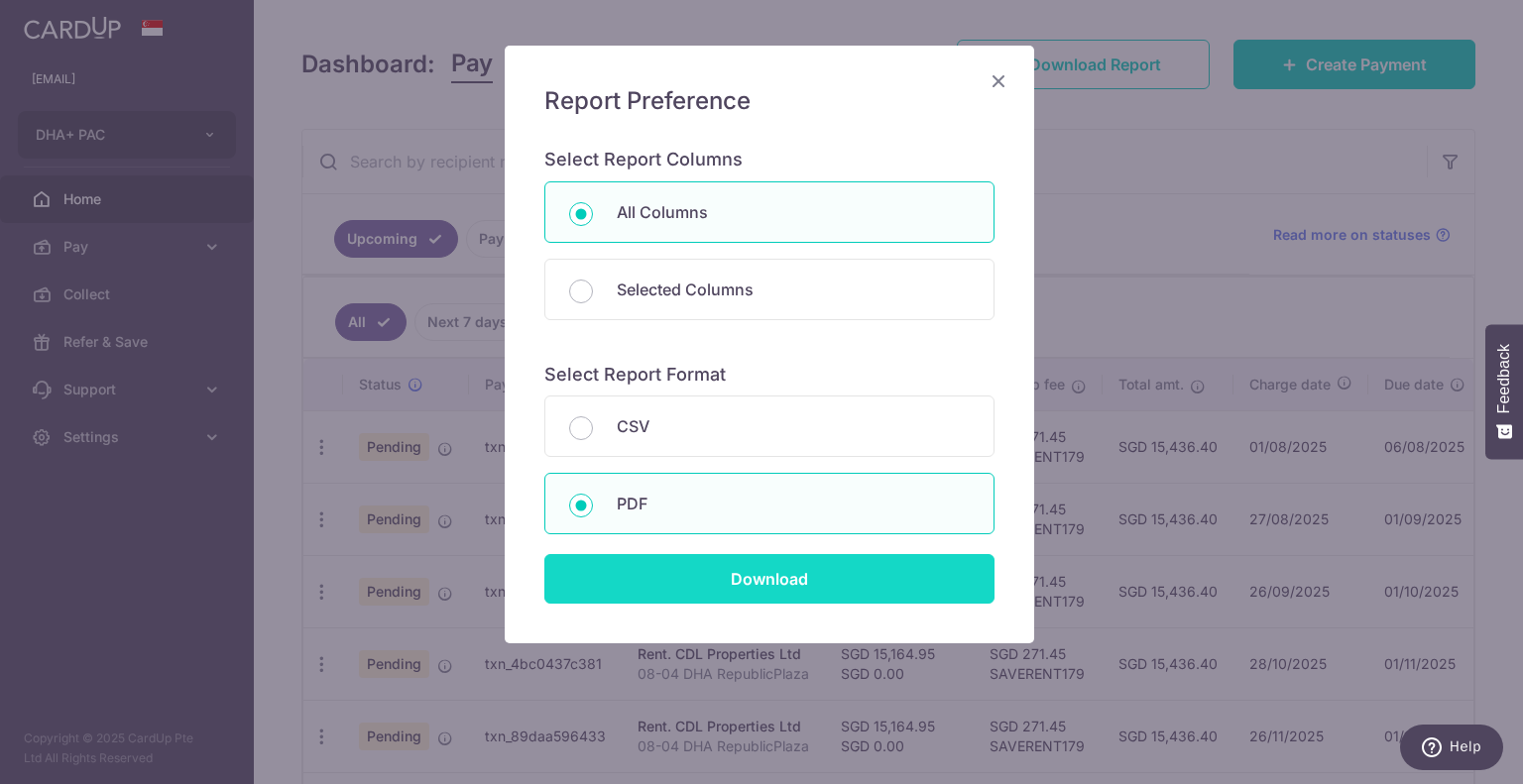 click on "Download" at bounding box center (769, 579) 